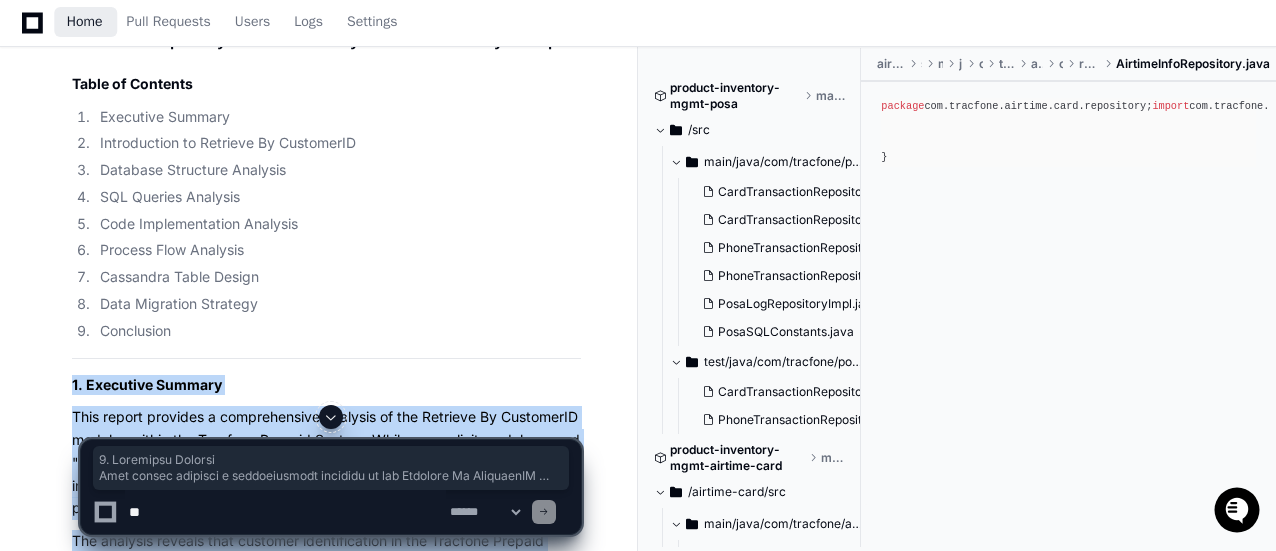 scroll, scrollTop: 17650, scrollLeft: 0, axis: vertical 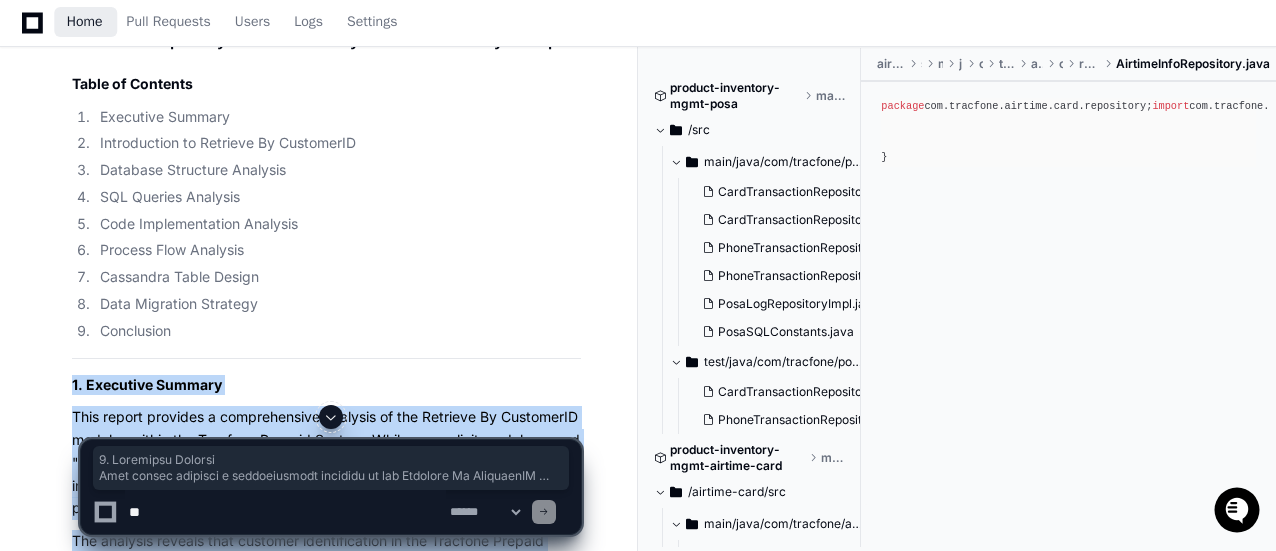 click on "Home" at bounding box center (85, 22) 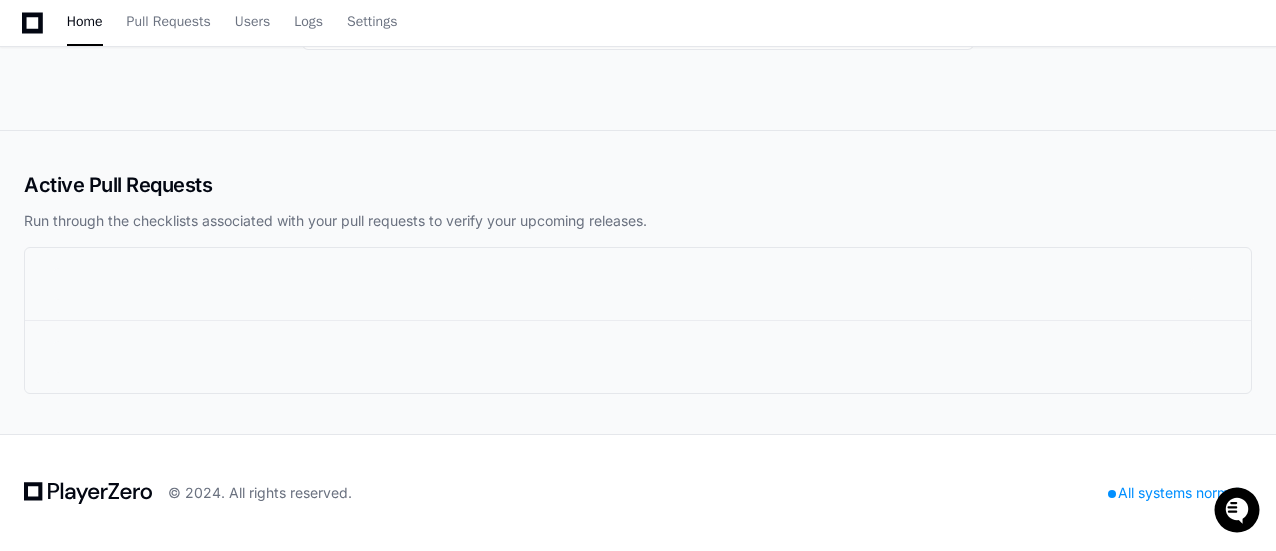 click on "Verizon" at bounding box center (146, -255) 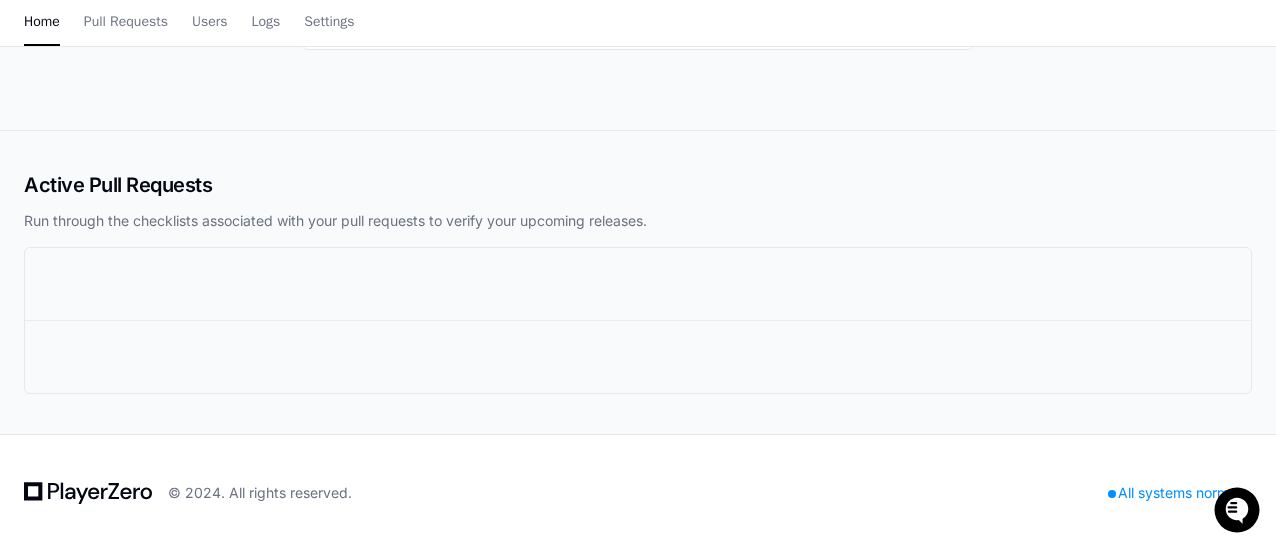 scroll, scrollTop: 0, scrollLeft: 0, axis: both 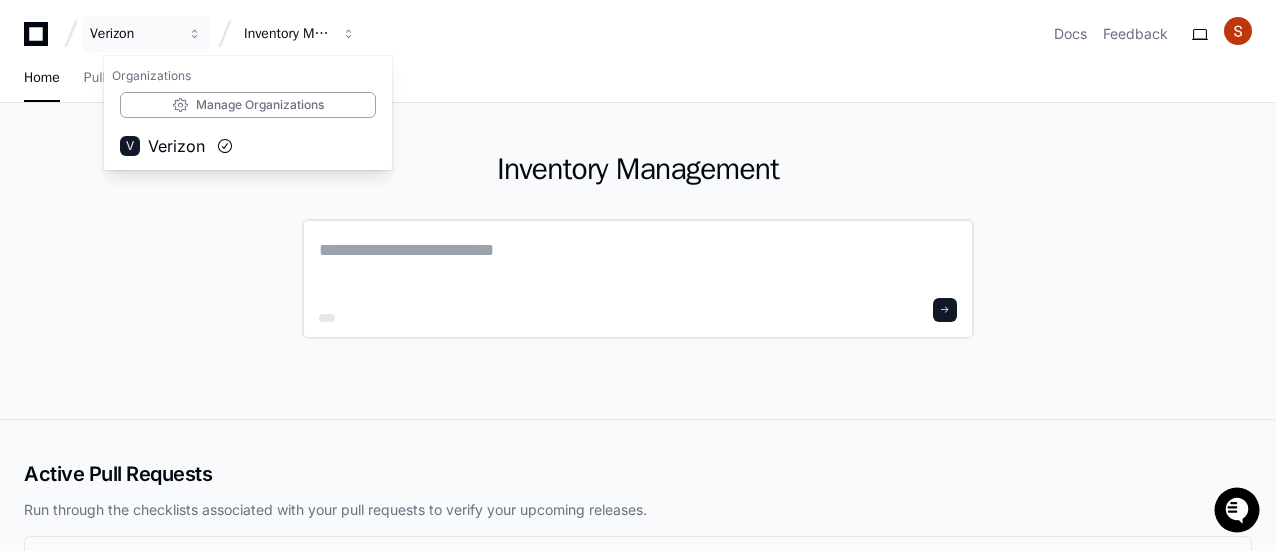 click 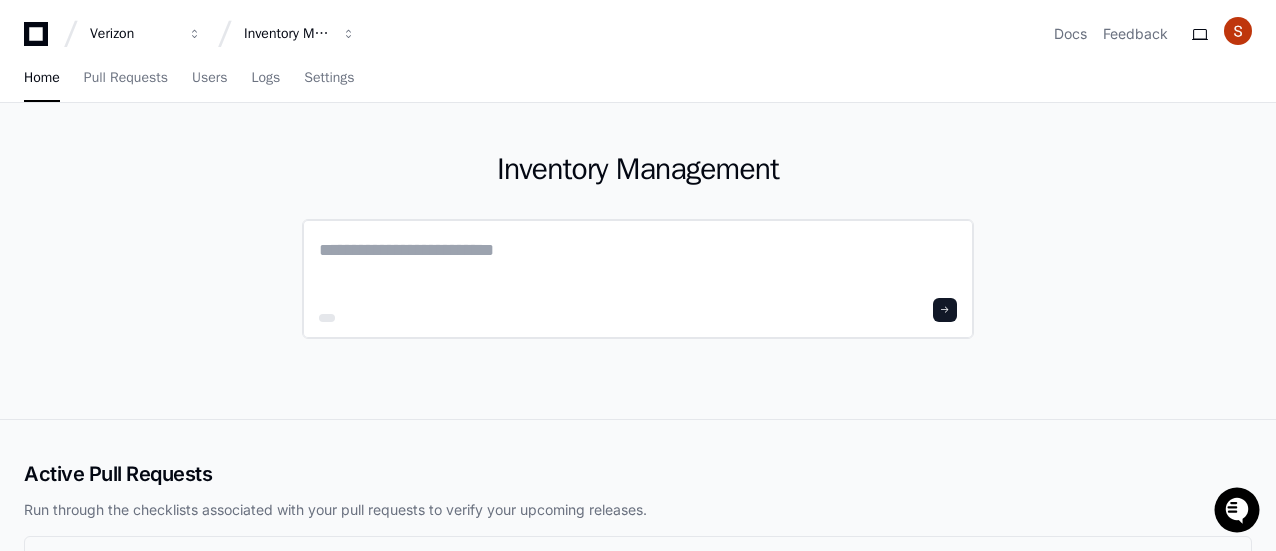 click 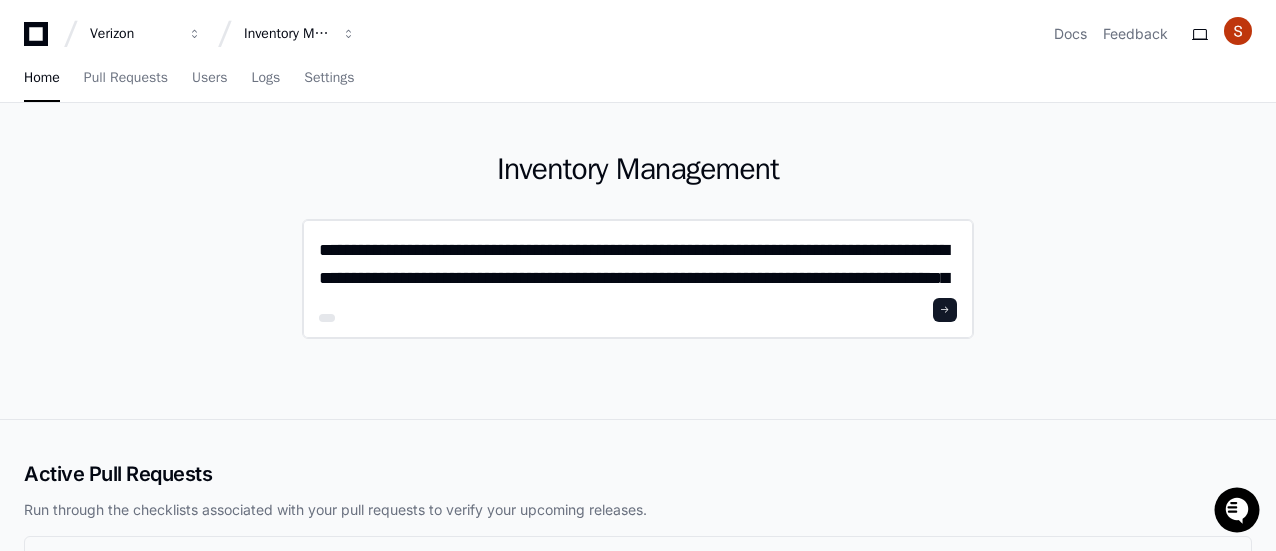 scroll, scrollTop: 0, scrollLeft: 0, axis: both 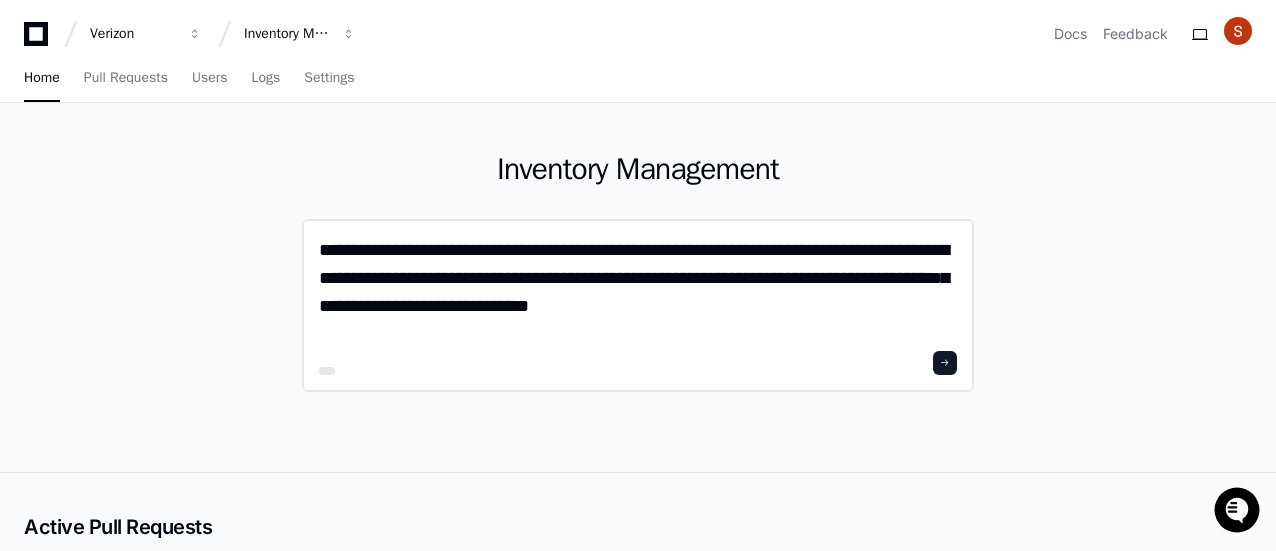 click on "**********" 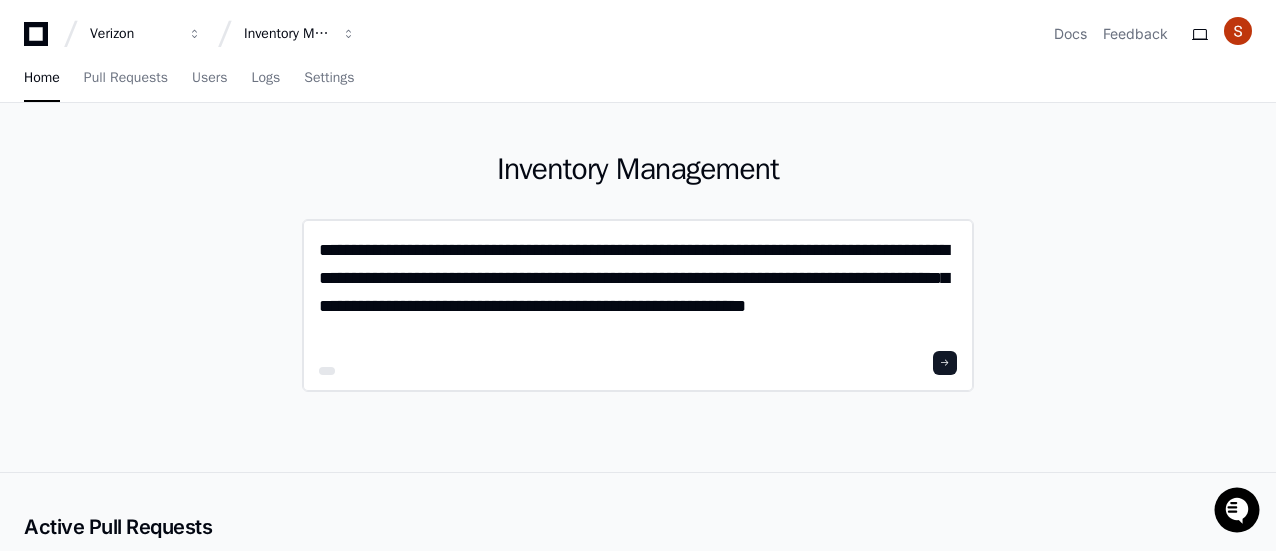 scroll, scrollTop: 0, scrollLeft: 0, axis: both 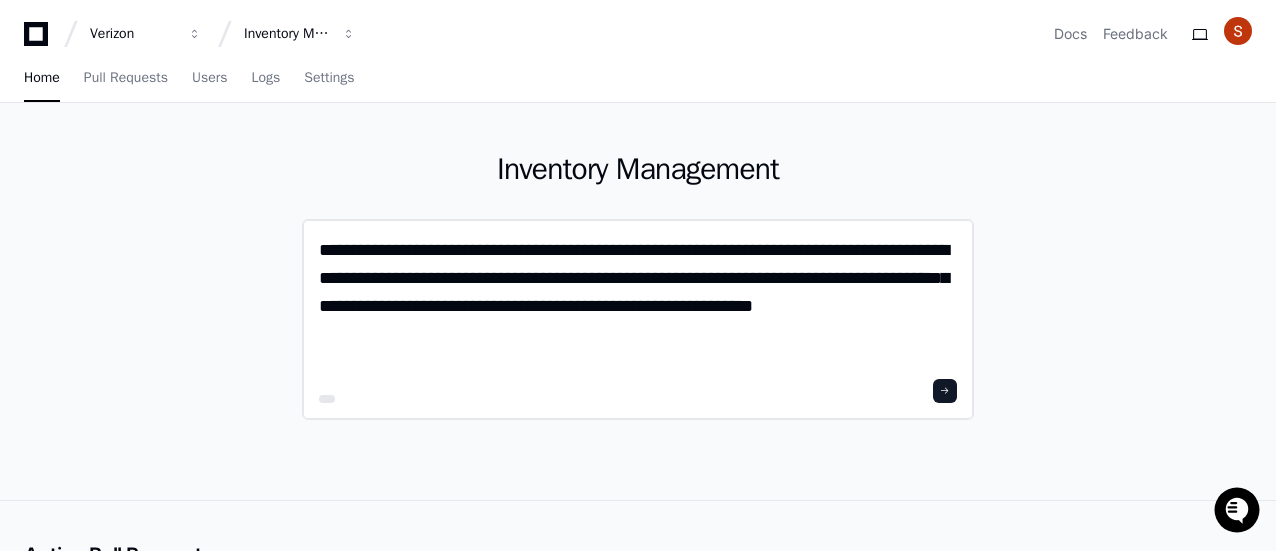 type on "**********" 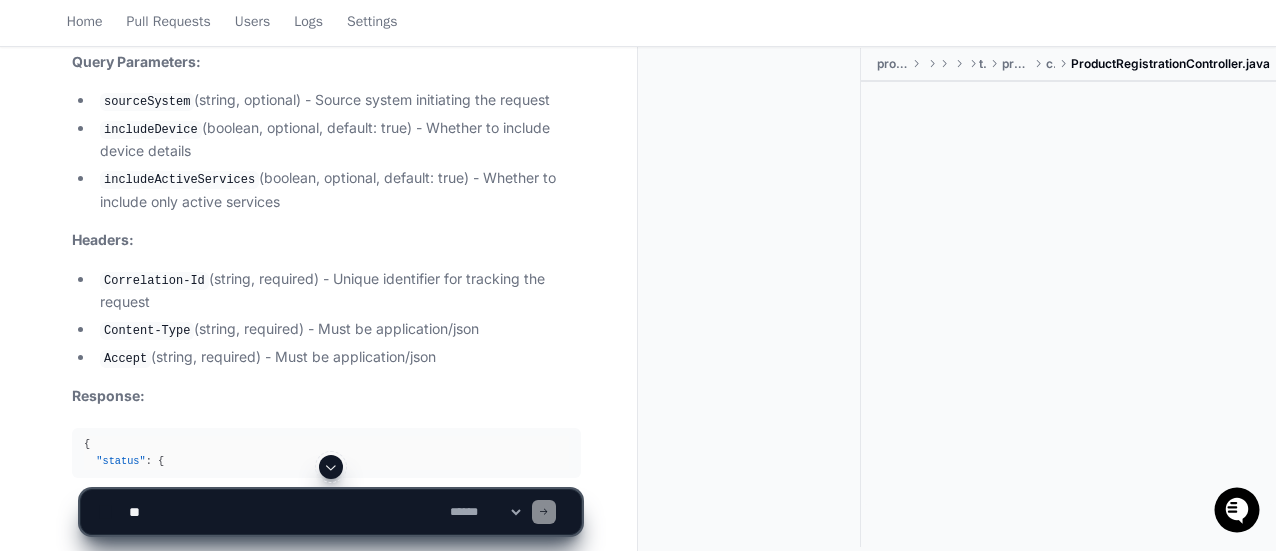 scroll, scrollTop: 4116, scrollLeft: 0, axis: vertical 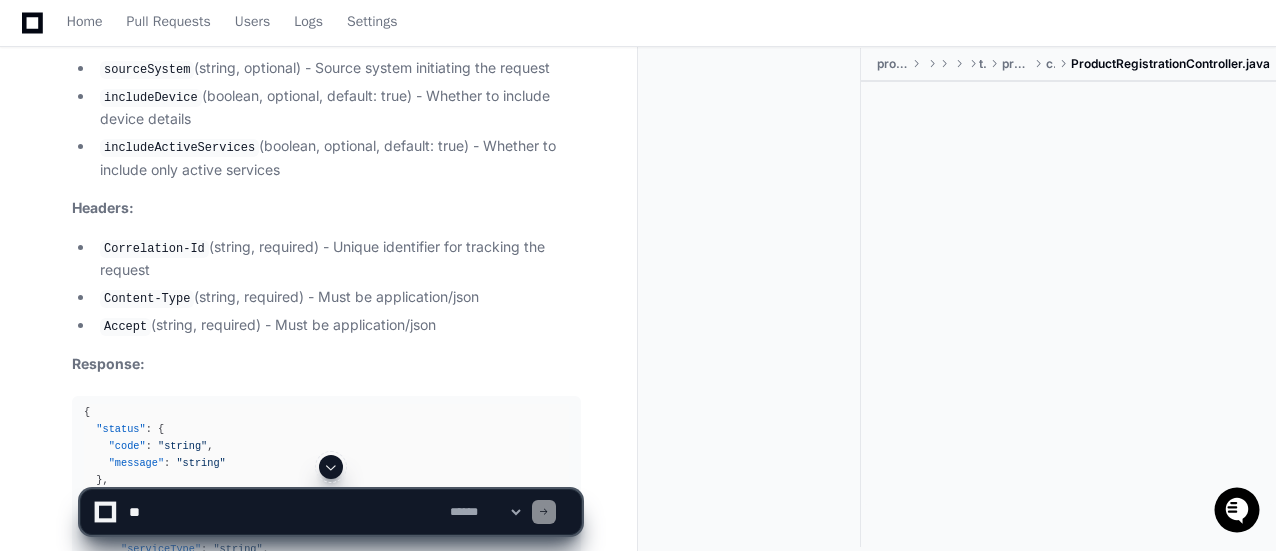 click 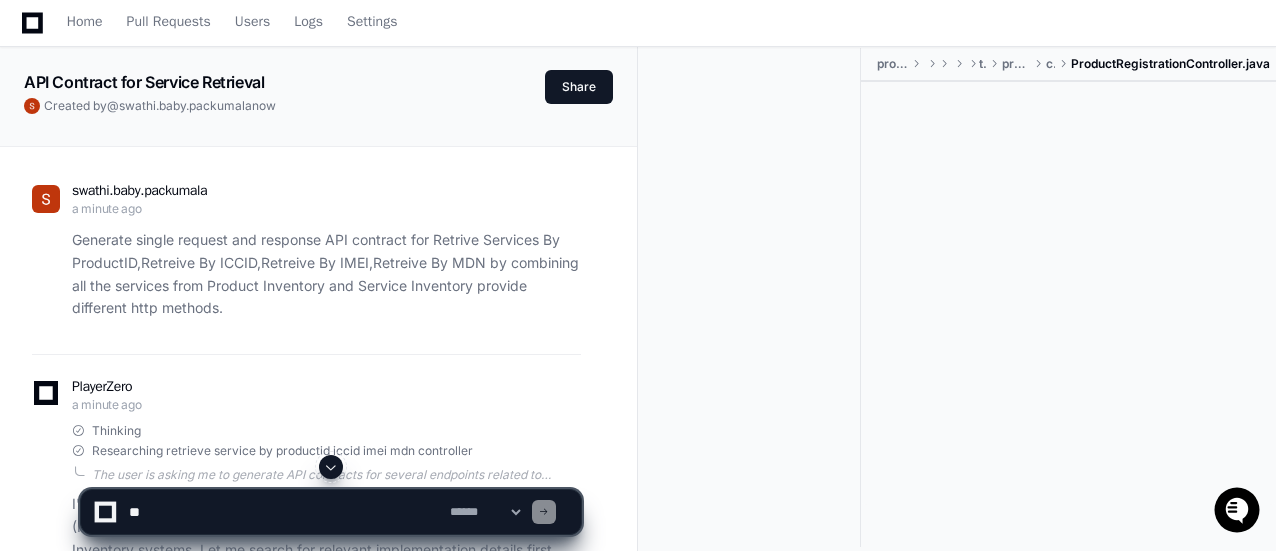 scroll, scrollTop: 0, scrollLeft: 0, axis: both 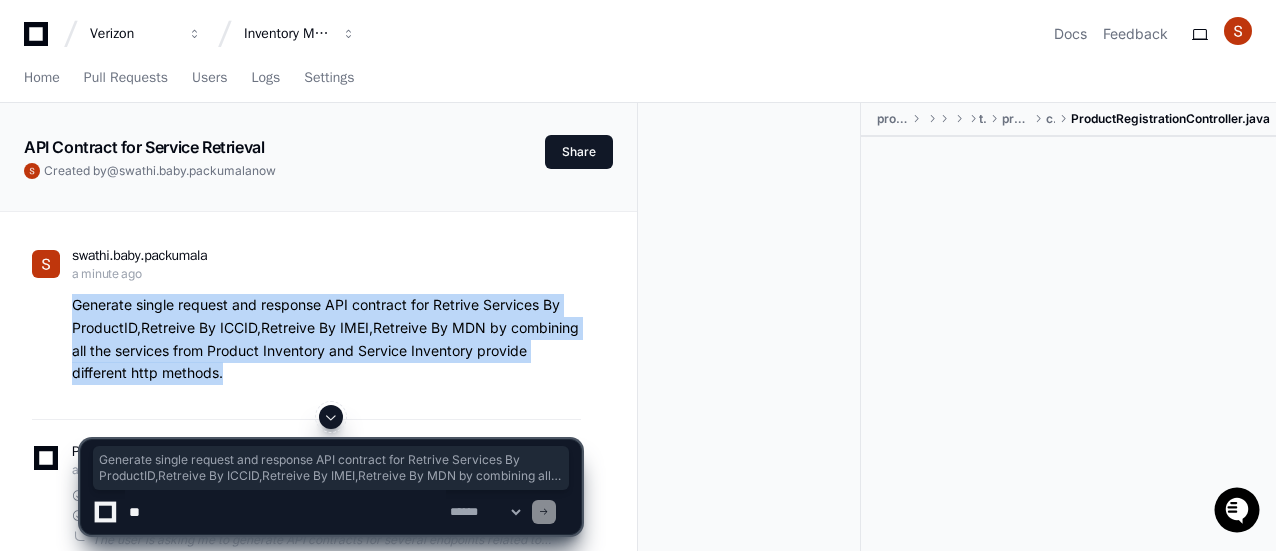 drag, startPoint x: 230, startPoint y: 377, endPoint x: 67, endPoint y: 298, distance: 181.13531 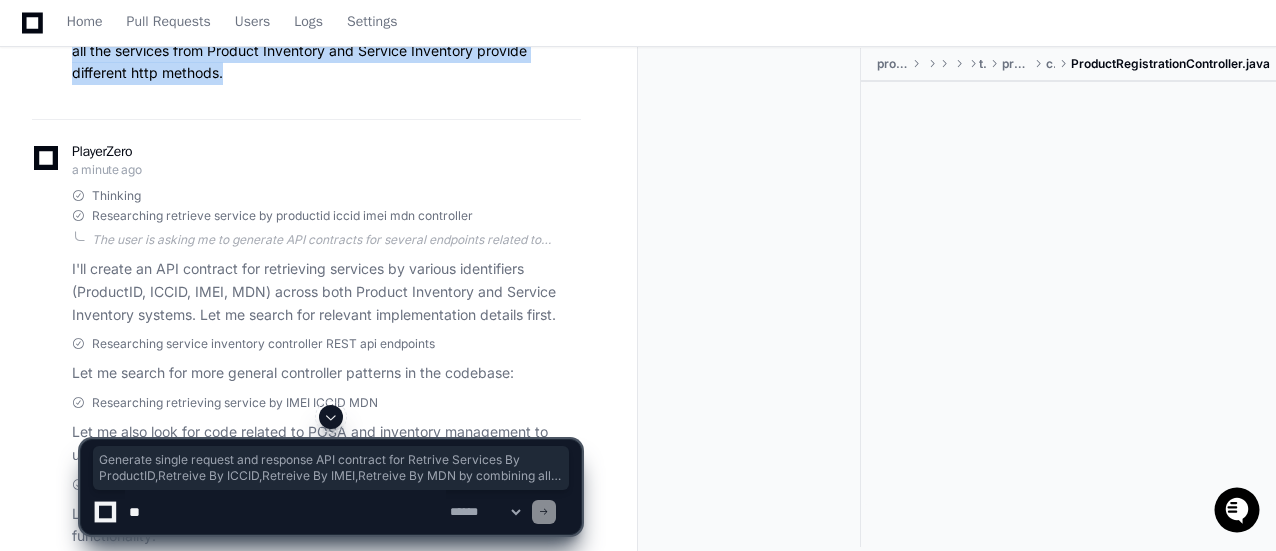 scroll, scrollTop: 600, scrollLeft: 0, axis: vertical 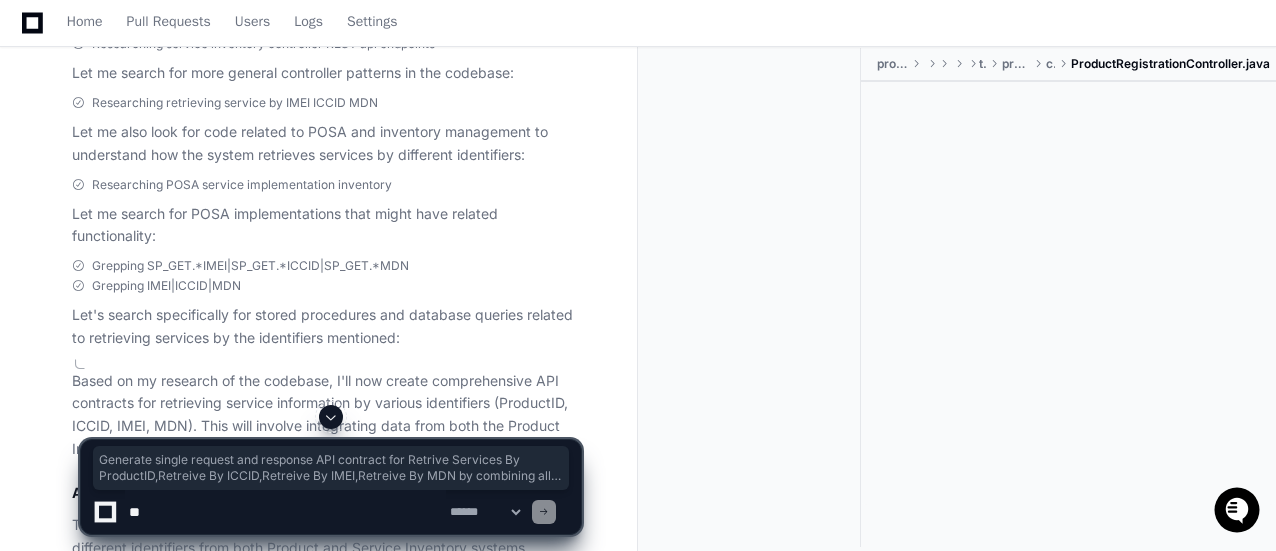 click 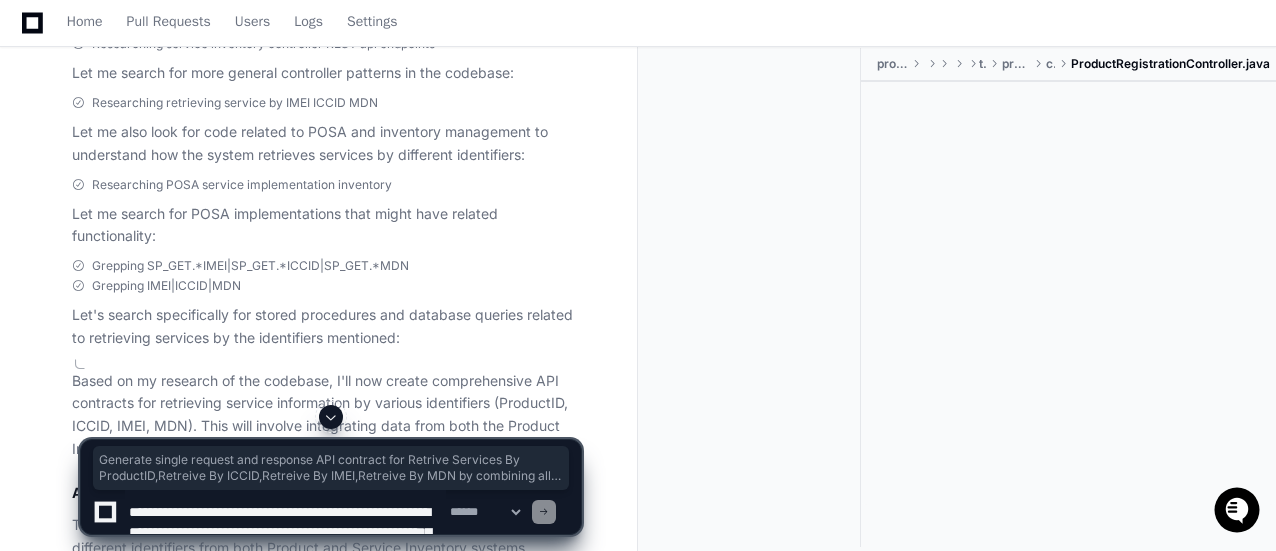 click 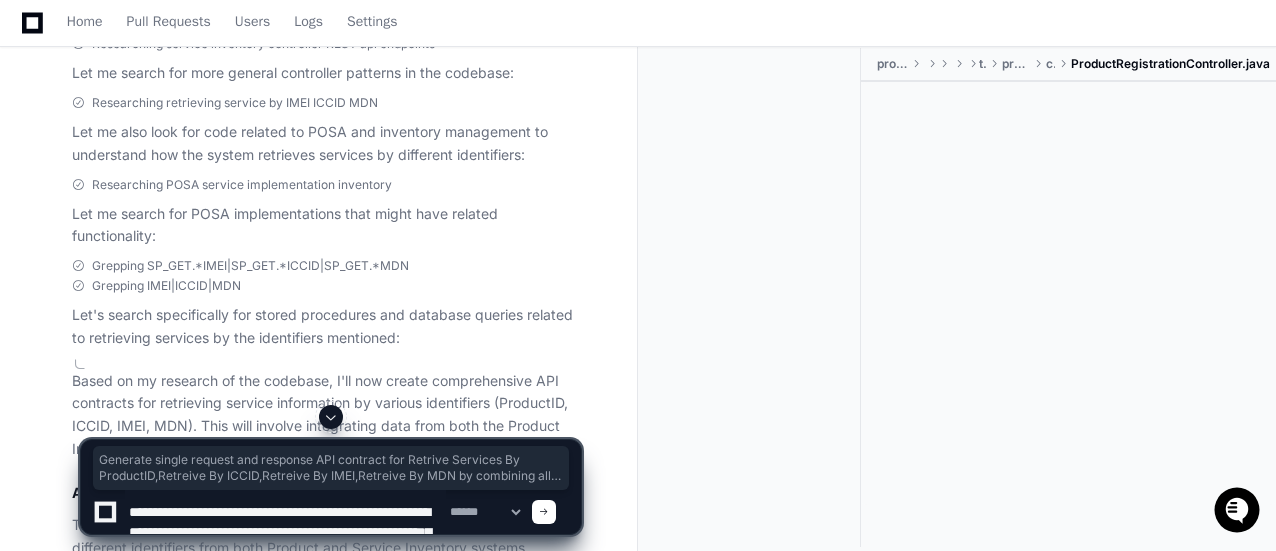 scroll, scrollTop: 246, scrollLeft: 0, axis: vertical 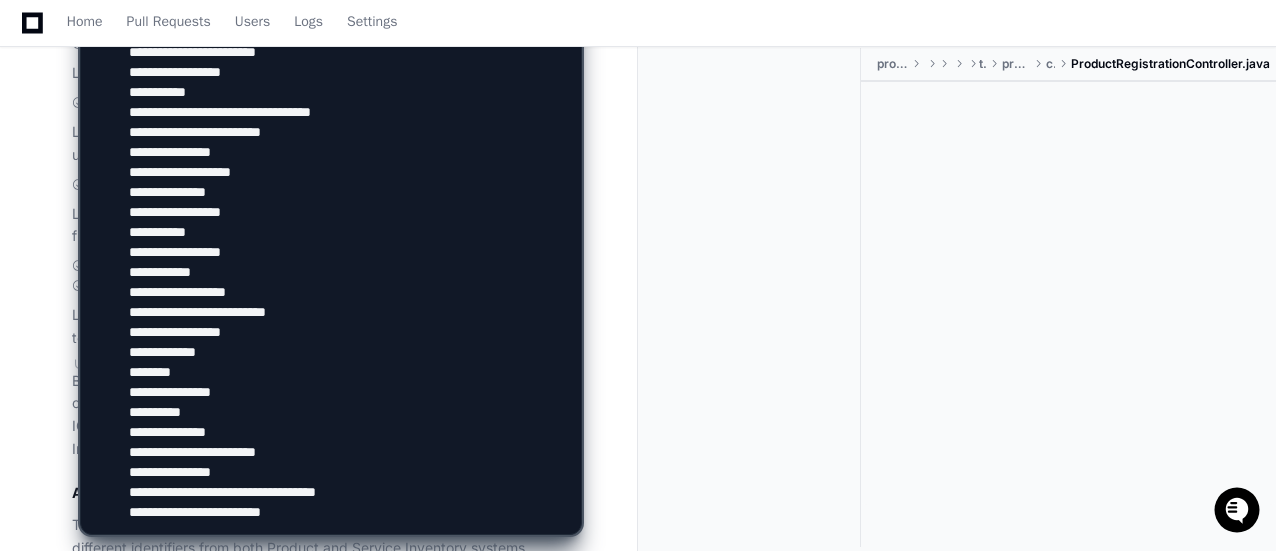 type on "**********" 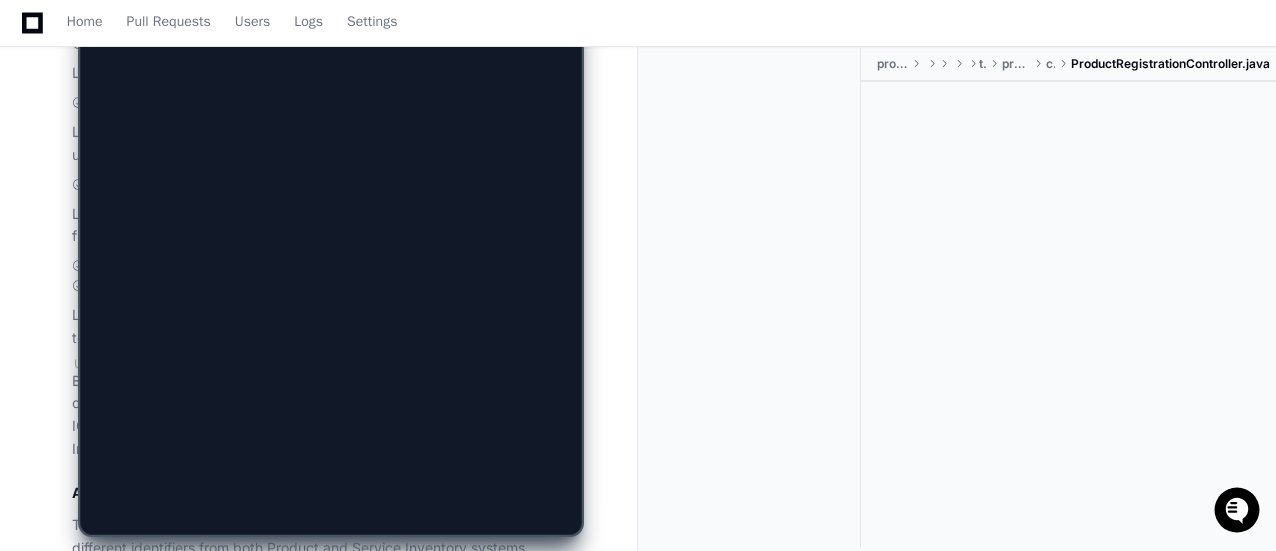 scroll, scrollTop: 0, scrollLeft: 0, axis: both 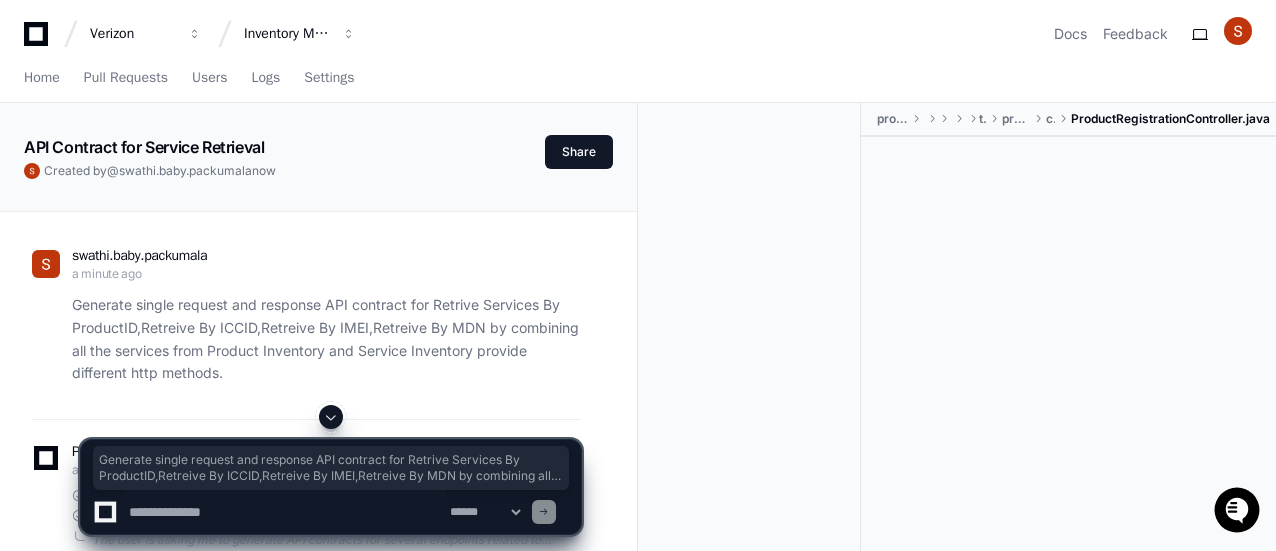 click 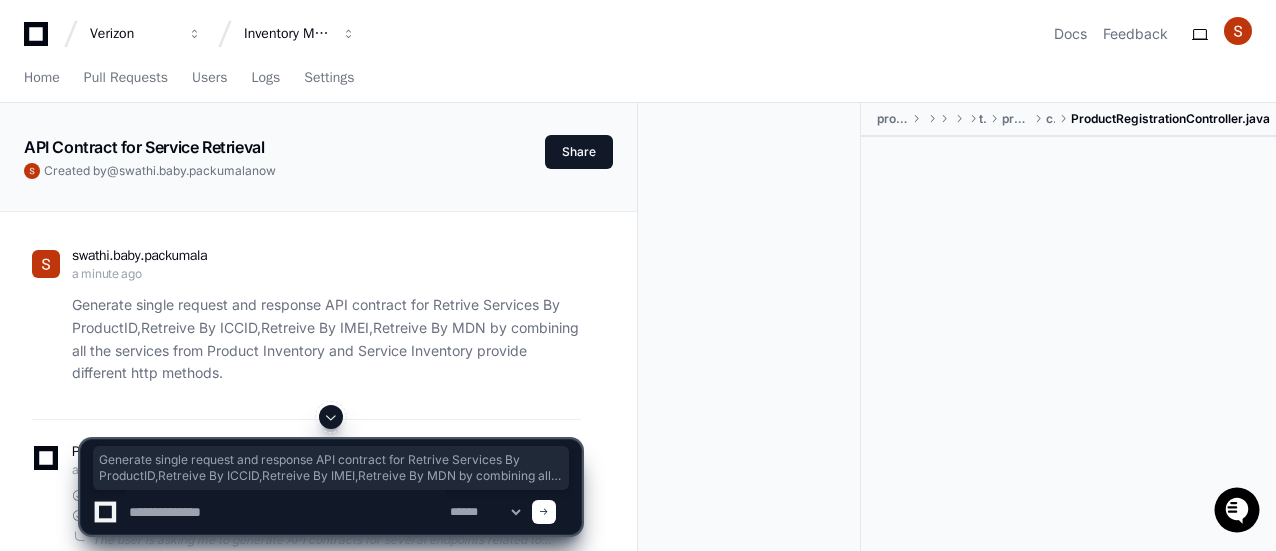 type on "**********" 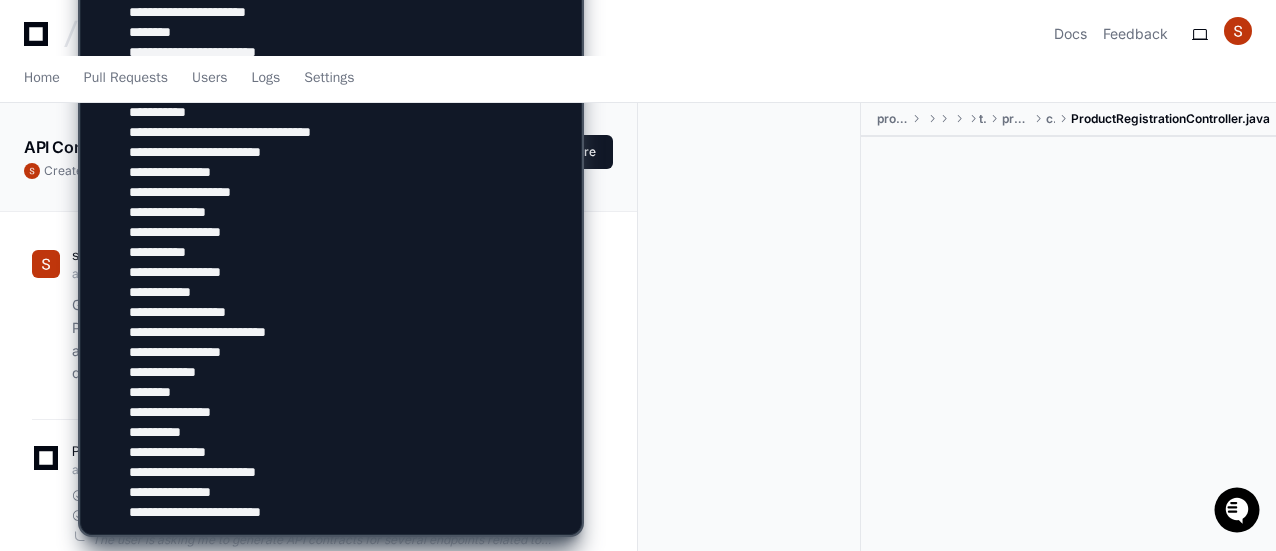 scroll, scrollTop: 0, scrollLeft: 0, axis: both 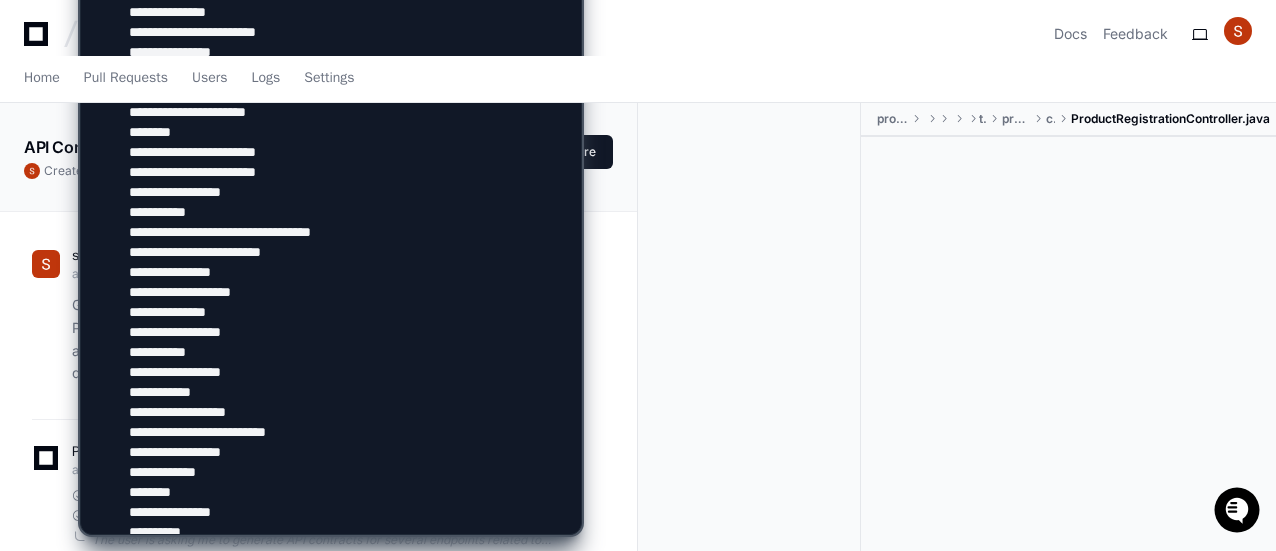 click 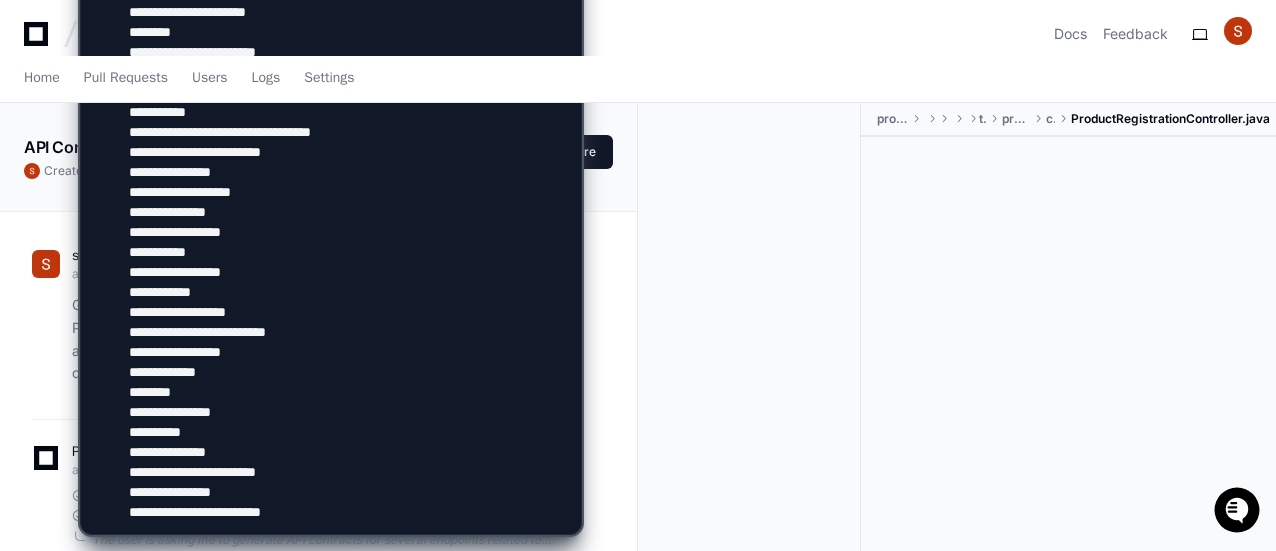 scroll, scrollTop: 0, scrollLeft: 0, axis: both 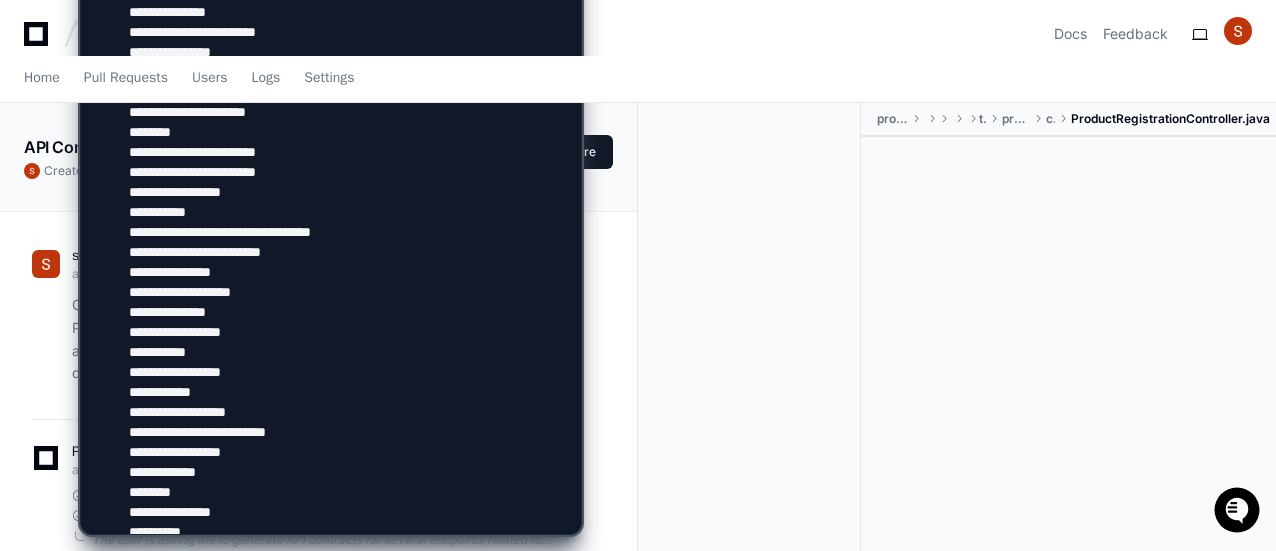 click 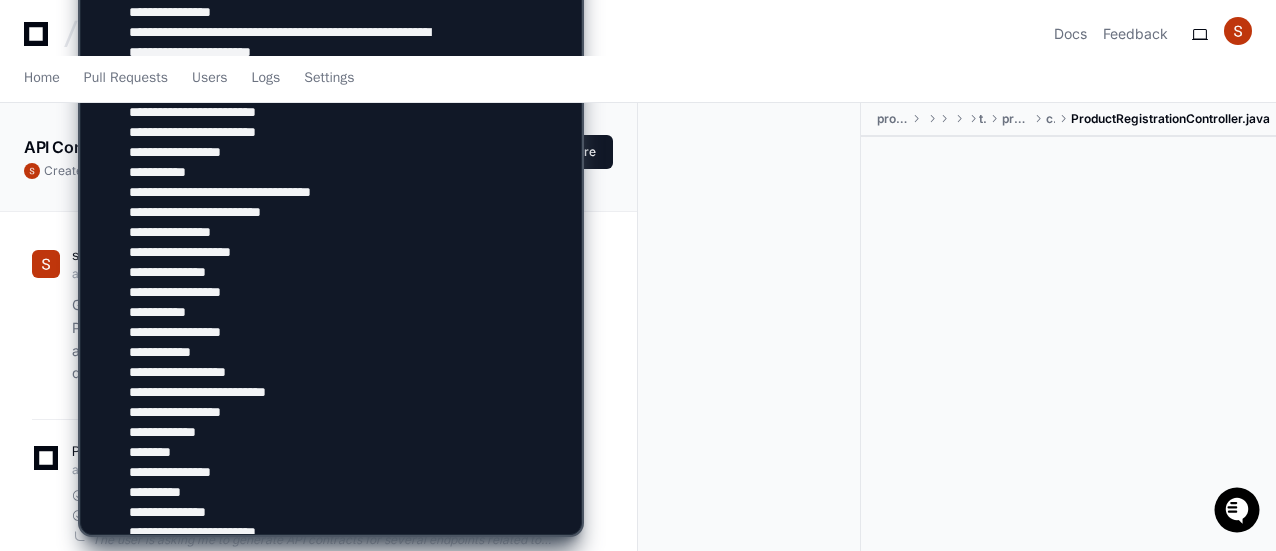 scroll, scrollTop: 140, scrollLeft: 0, axis: vertical 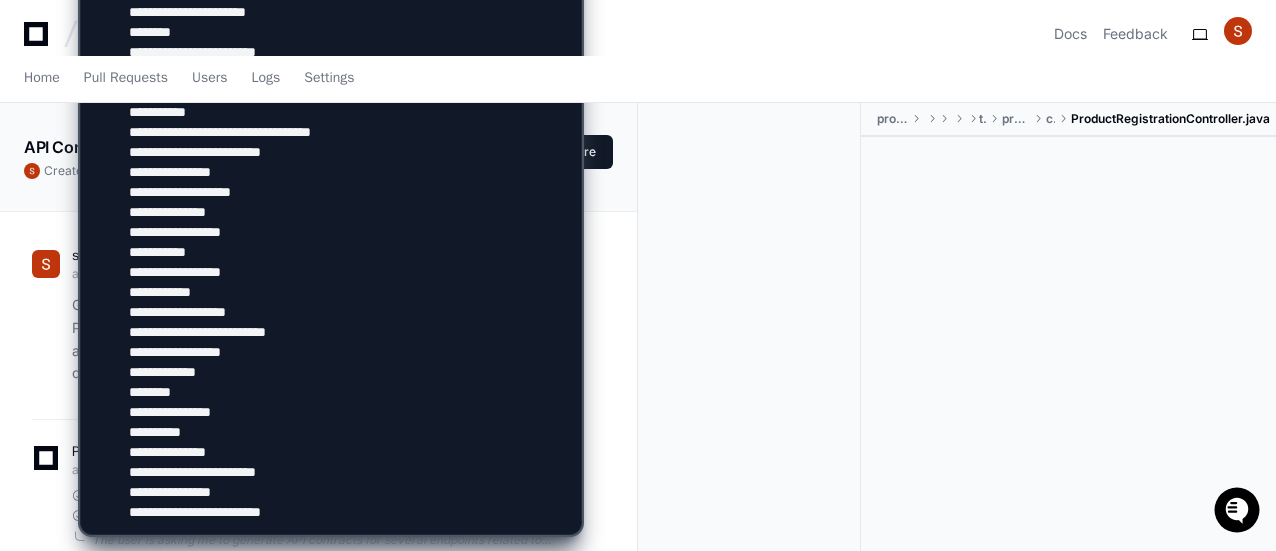 click 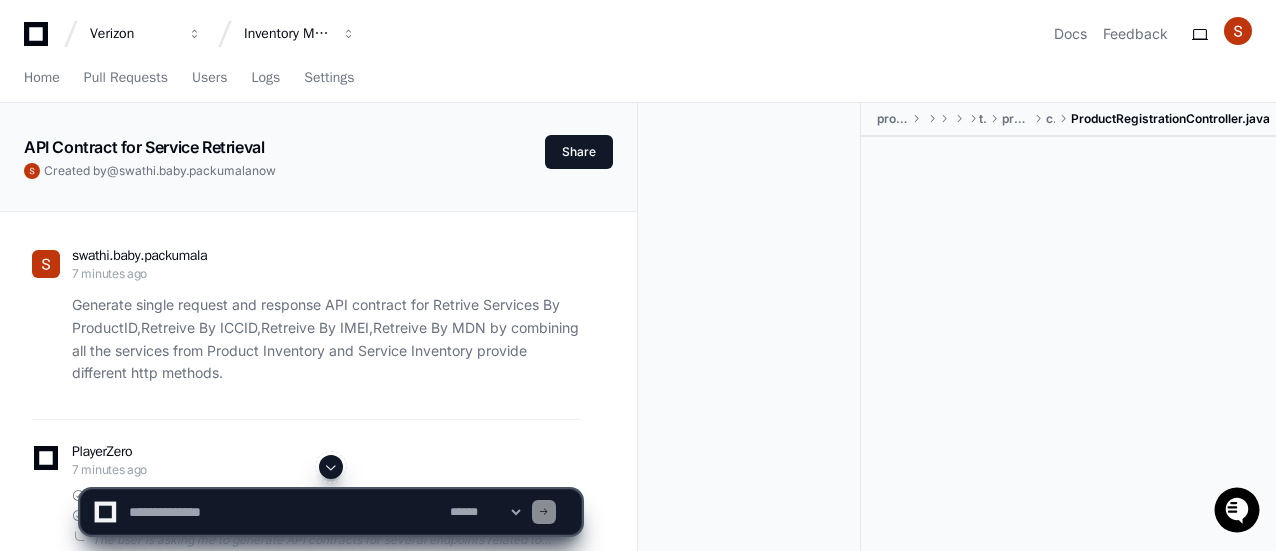 scroll, scrollTop: 0, scrollLeft: 0, axis: both 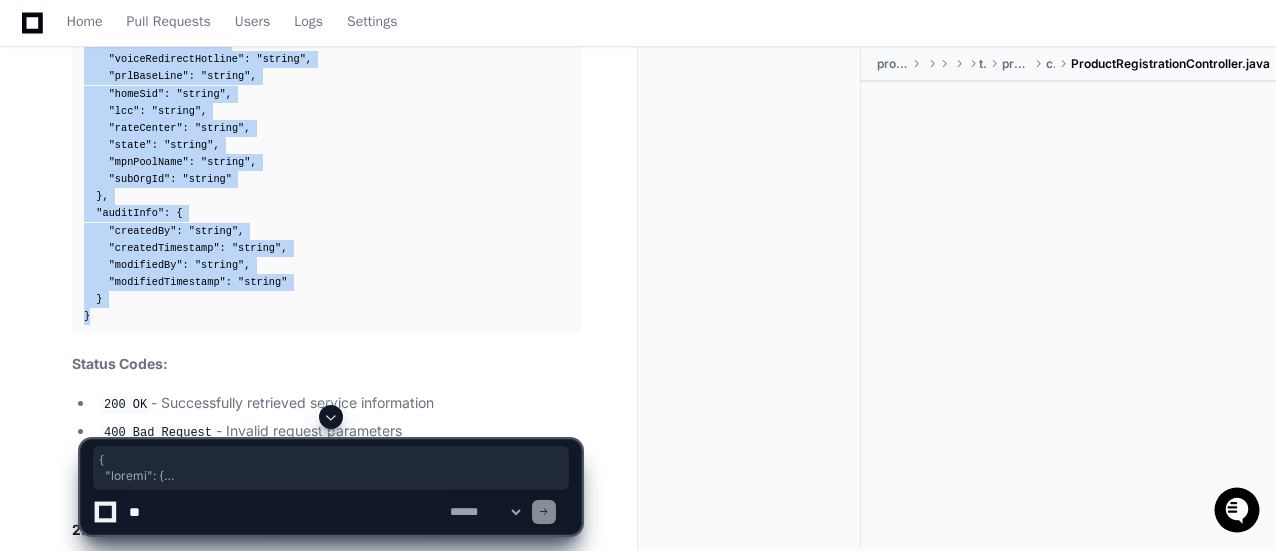 drag, startPoint x: 82, startPoint y: 184, endPoint x: 187, endPoint y: 253, distance: 125.64235 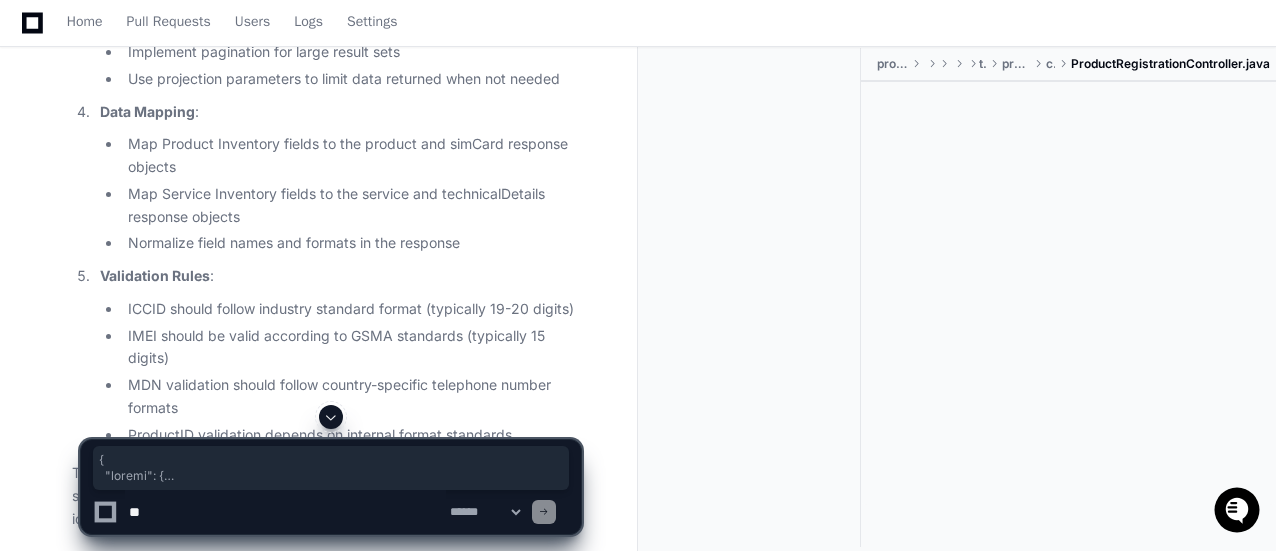 scroll, scrollTop: 16597, scrollLeft: 0, axis: vertical 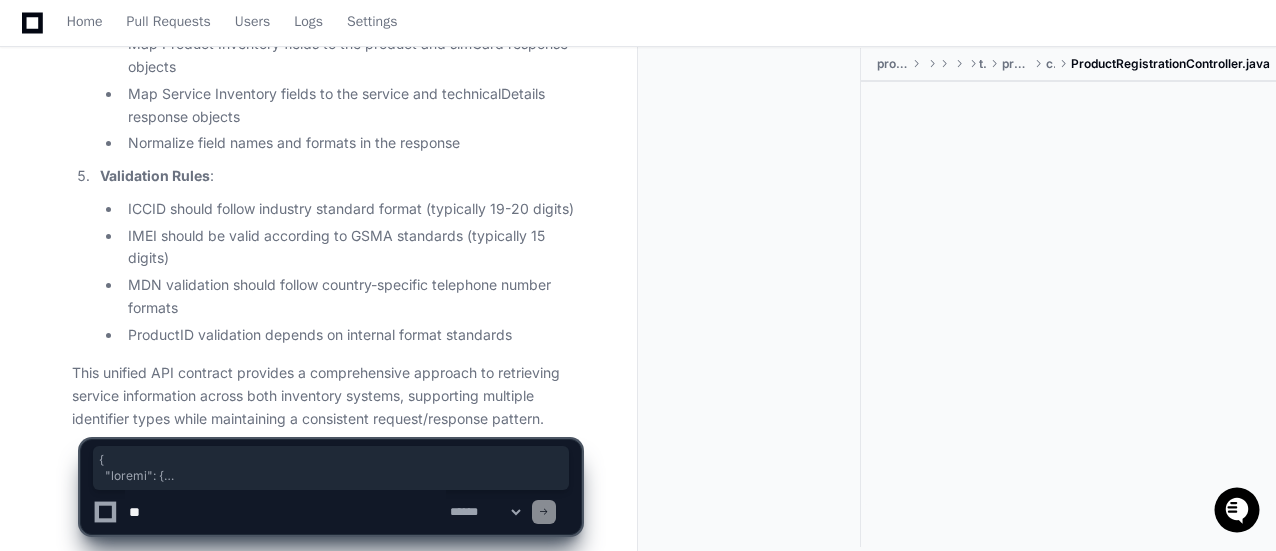click 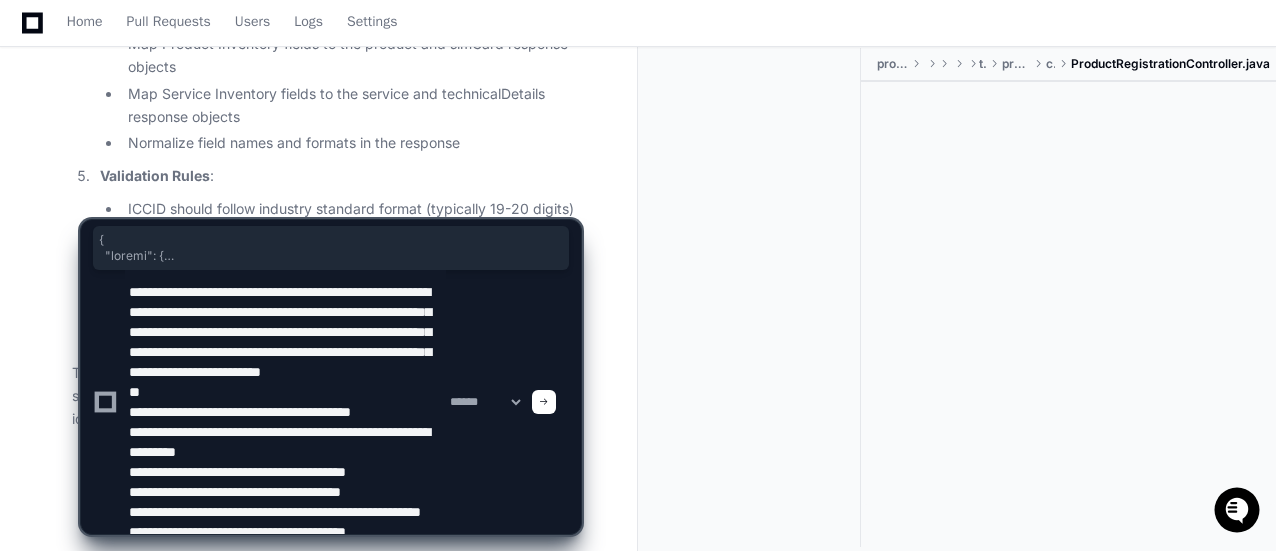 scroll, scrollTop: 126, scrollLeft: 0, axis: vertical 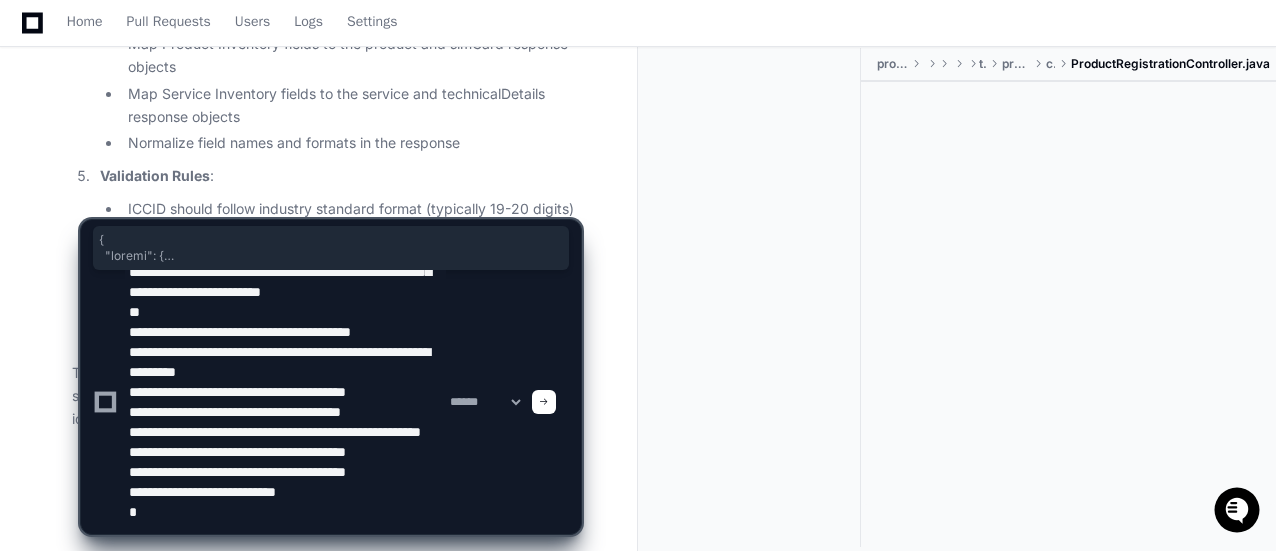 type on "**********" 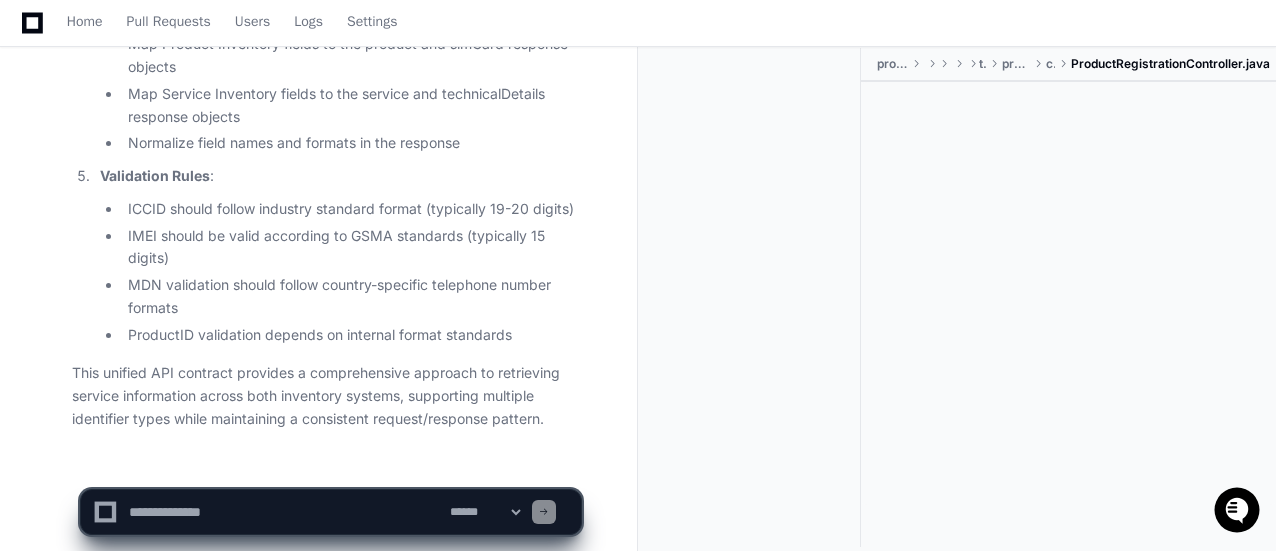scroll, scrollTop: 0, scrollLeft: 0, axis: both 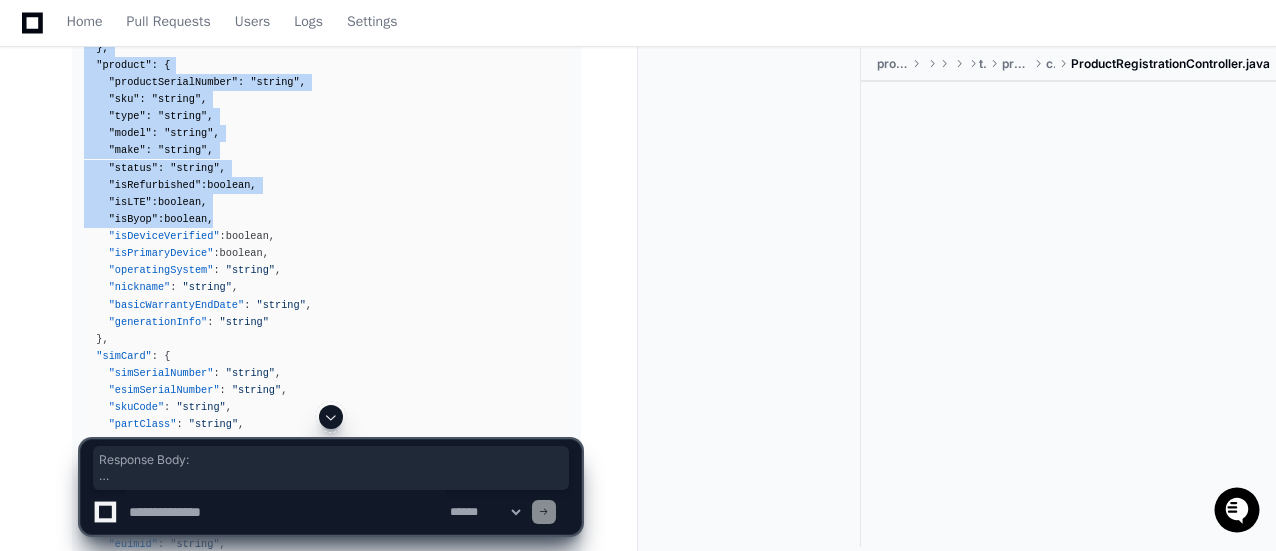 drag, startPoint x: 72, startPoint y: 85, endPoint x: 250, endPoint y: 185, distance: 204.1666 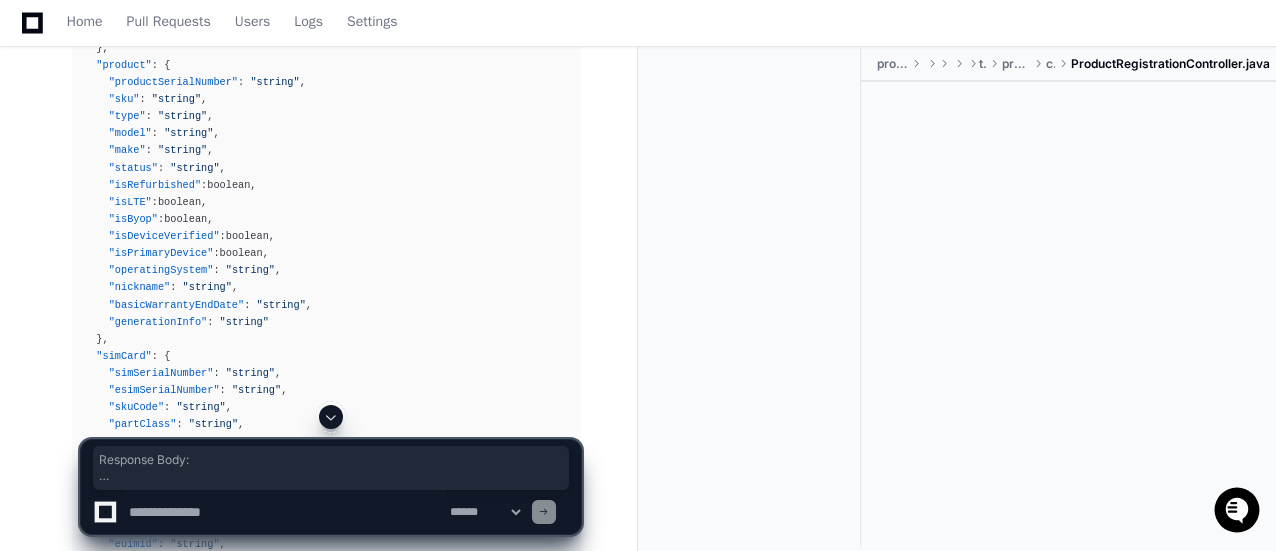 click on "{
"status" :   {
"code" :   "string" ,
"message" :   "string"
} ,
"product" :   {
"productSerialNumber" :   "string" ,
"sku" :   "string" ,
"type" :   "string" ,
"model" :   "string" ,
"make" :   "string" ,
"status" :   "string" ,
"isRefurbished" :  boolean ,
"isLTE" :  boolean ,
"isByop" :  boolean ,
"isDeviceVerified" :  boolean ,
"isPrimaryDevice" :  boolean ,
"operatingSystem" :   "string" ,
"nickname" :   "string" ,
"basicWarrantyEndDate" :   "string" ,
"generationInfo" :   "string"
} ,
"simCard" :   {
"simSerialNumber" :   "string" ,
"esimSerialNumber" :   "string" ,
"skuCode" :   "string" ,
"partClass" :   "string" ,
"carrier" :   "string" ,
"type" :   "string" ,
"status" :   "string" ,
"freezeStatus" :   "string" ,
"freezeExpiryDate" :   "string" ,
"profile" :   "string" ,
"euimid" :   "string" ,
"simotaStatus"" 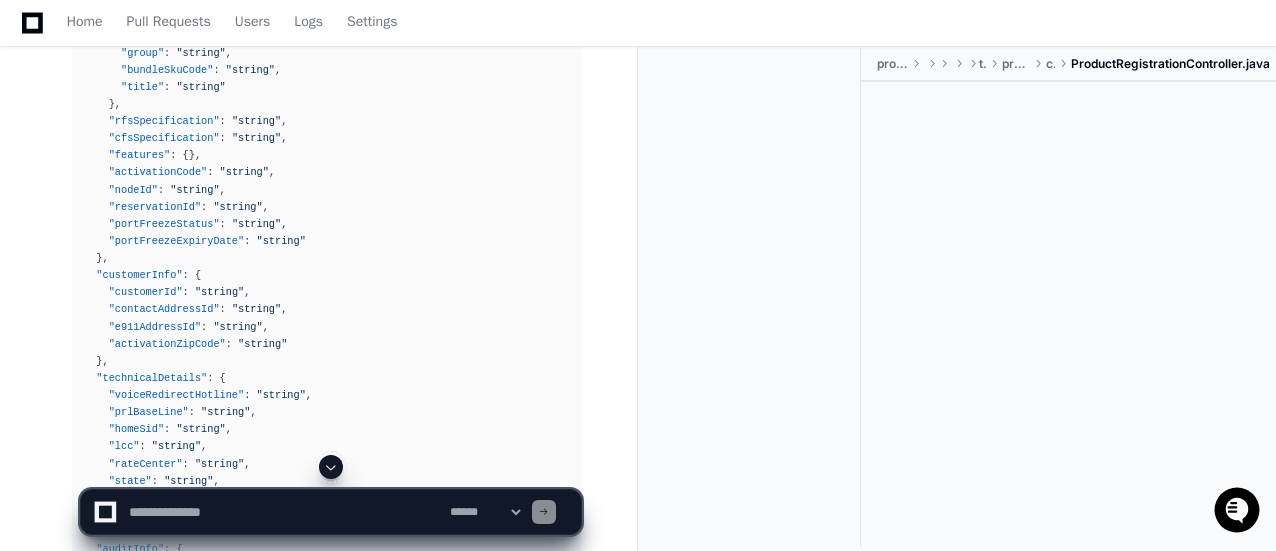 scroll, scrollTop: 21661, scrollLeft: 0, axis: vertical 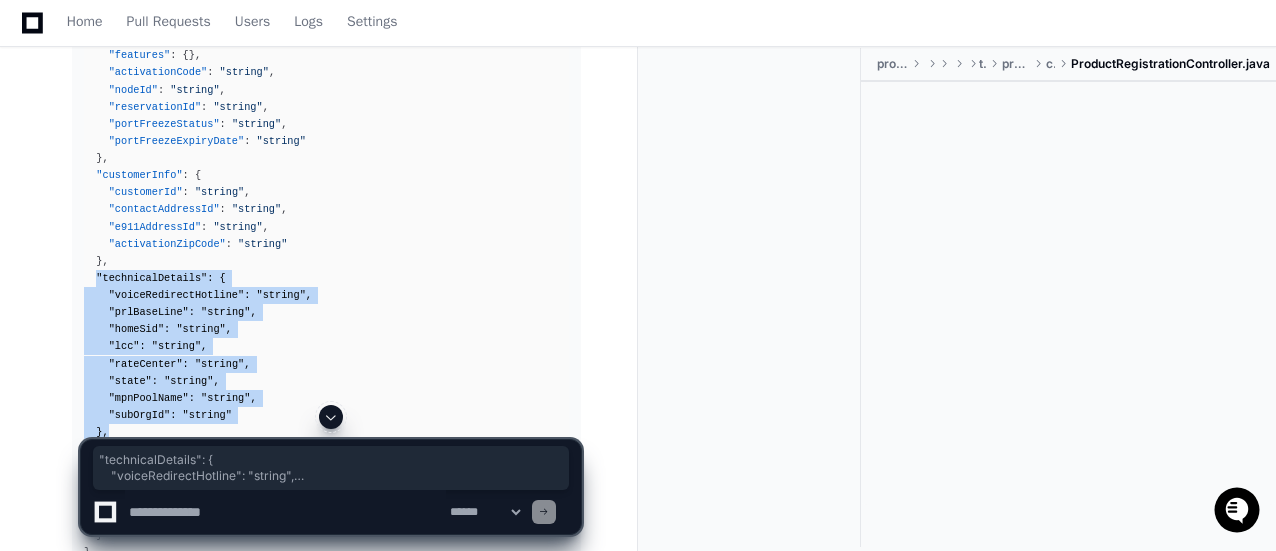 drag, startPoint x: 108, startPoint y: 390, endPoint x: 96, endPoint y: 239, distance: 151.47607 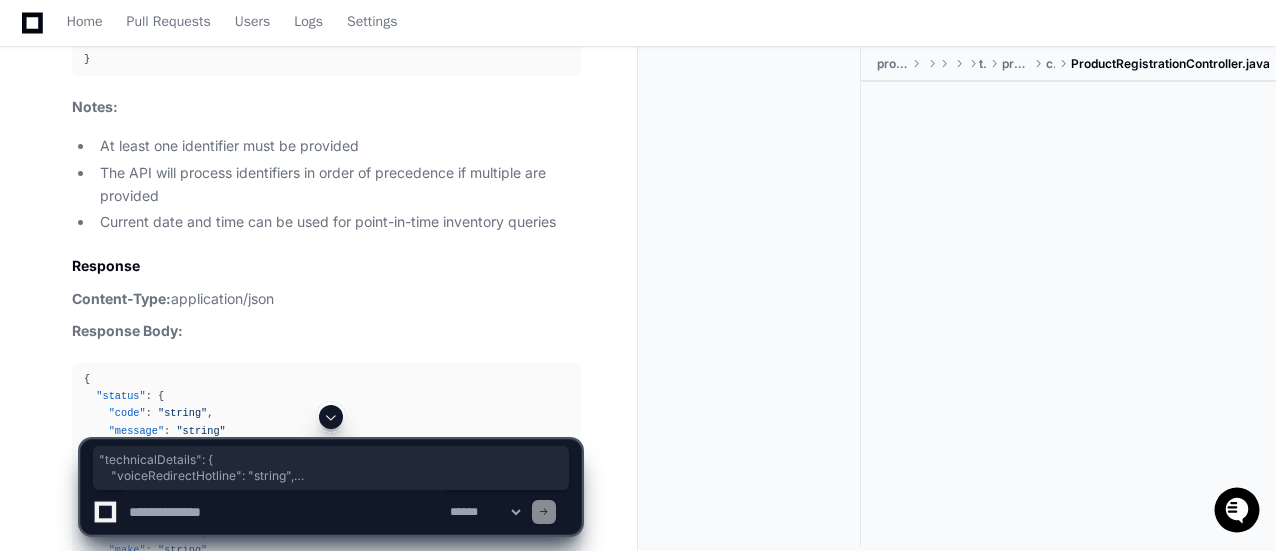 scroll, scrollTop: 20461, scrollLeft: 0, axis: vertical 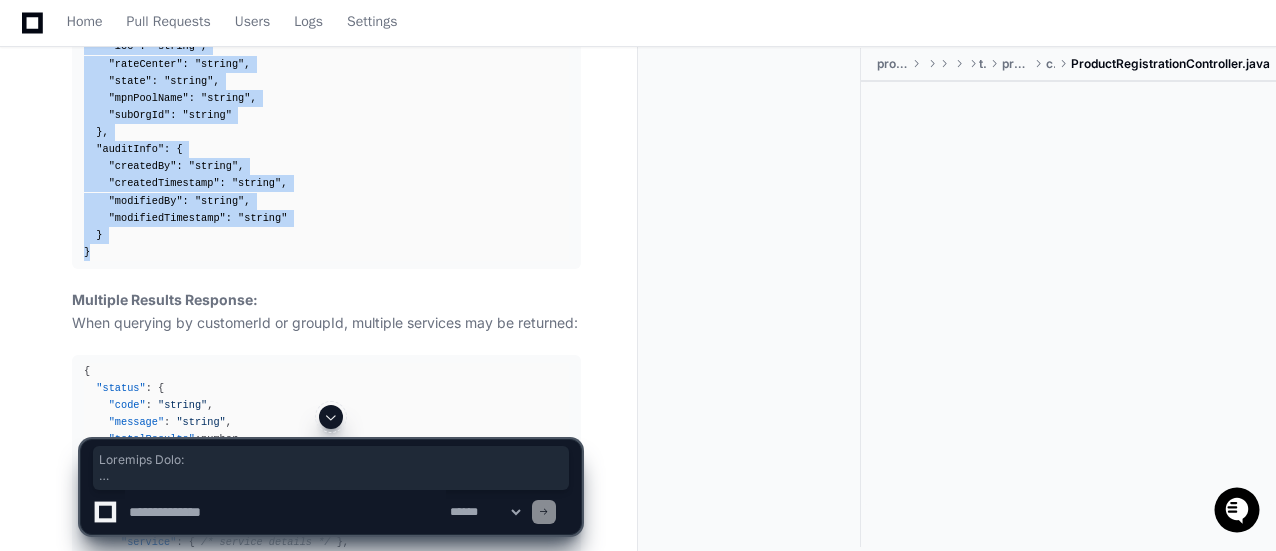 drag, startPoint x: 69, startPoint y: 190, endPoint x: 190, endPoint y: 211, distance: 122.80879 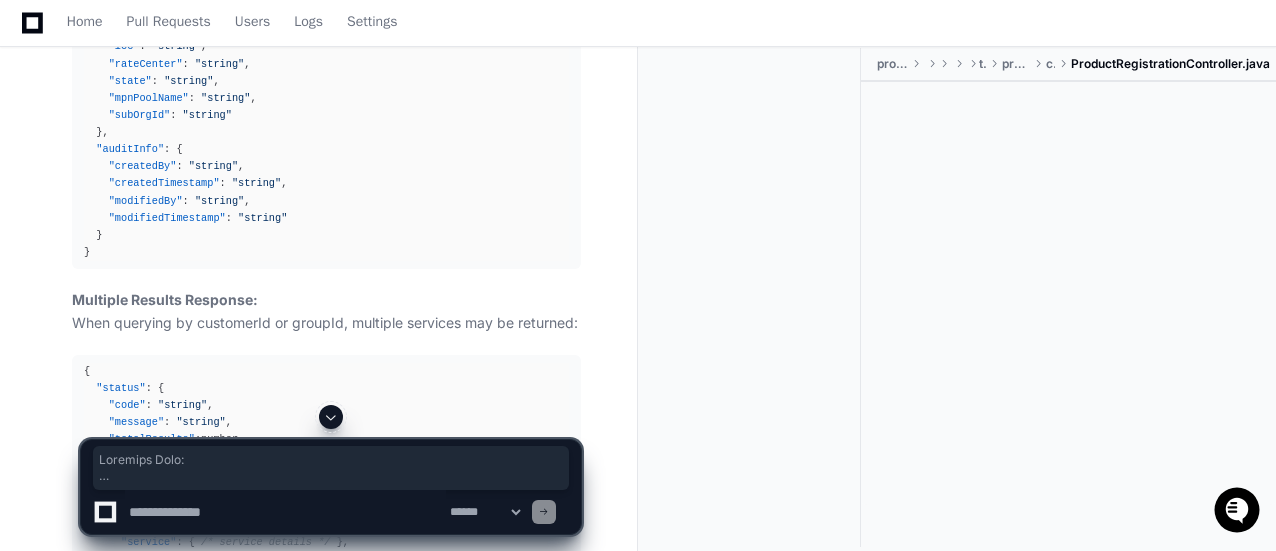 click 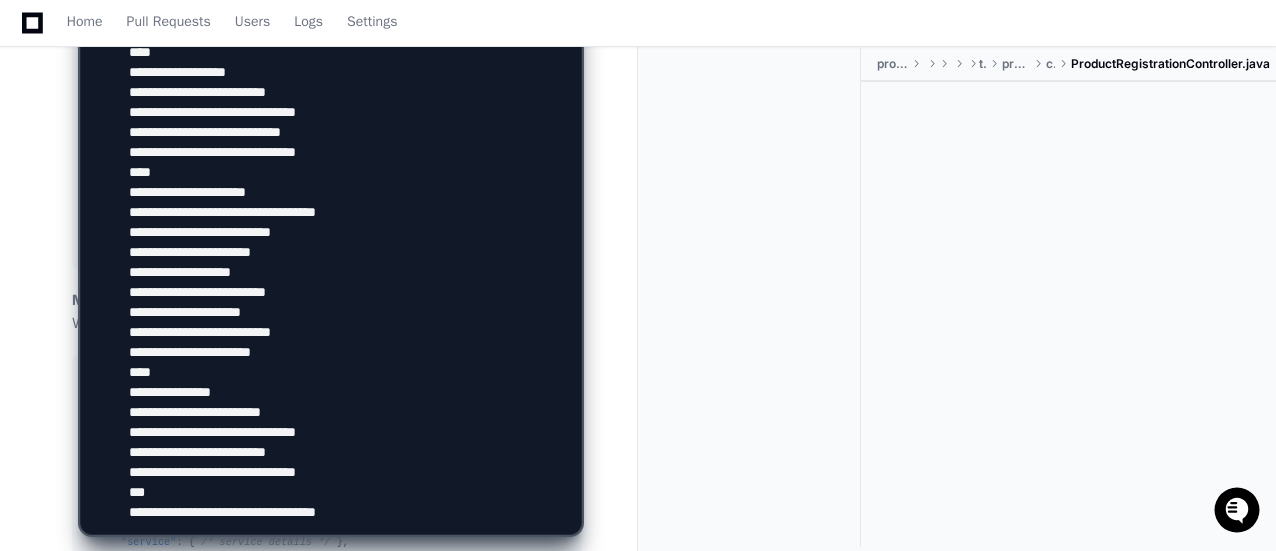 drag, startPoint x: 386, startPoint y: 512, endPoint x: 323, endPoint y: 509, distance: 63.07139 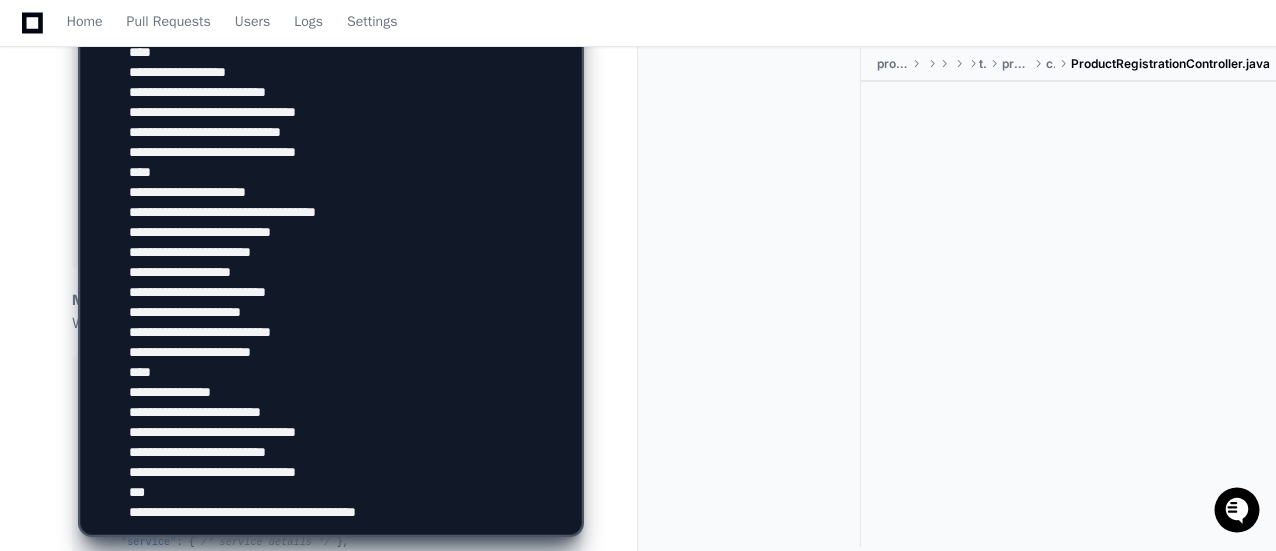 click 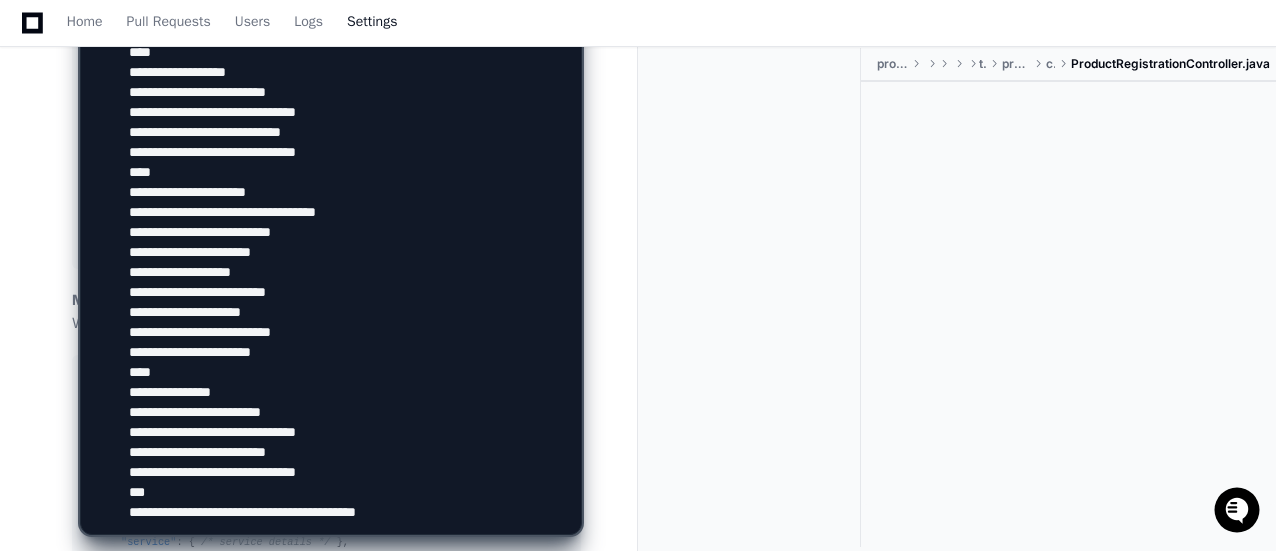 type on "**********" 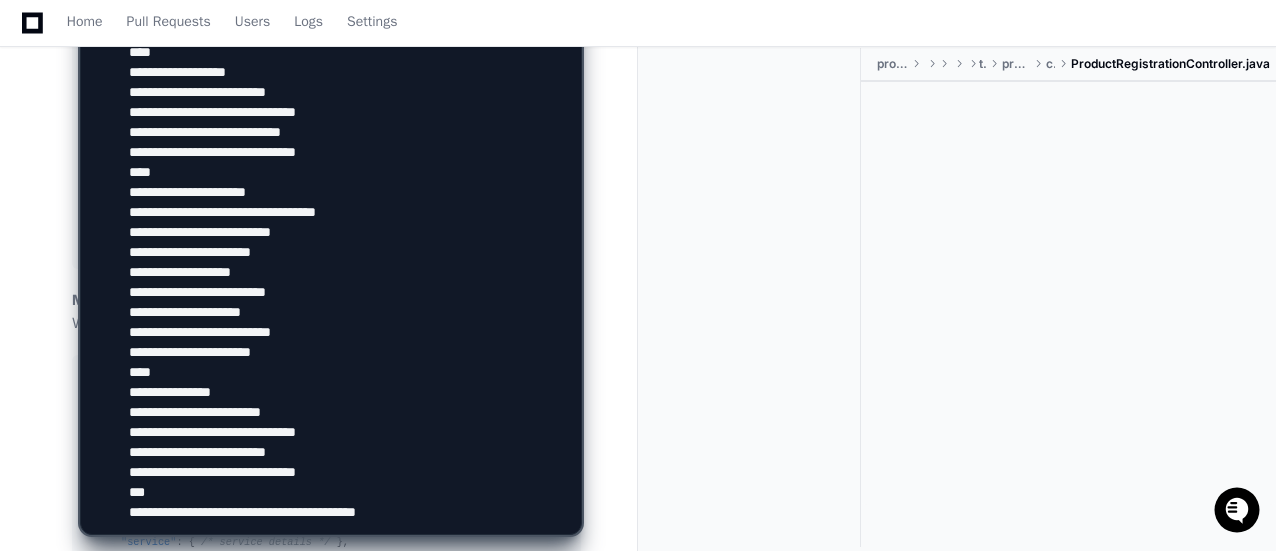 click 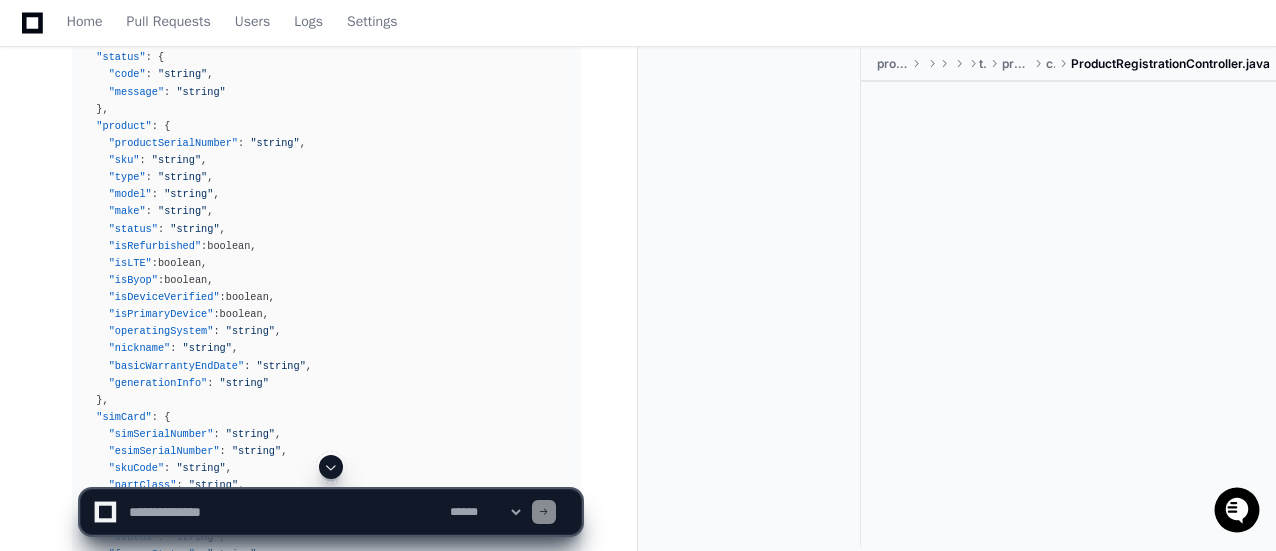 scroll, scrollTop: 20600, scrollLeft: 0, axis: vertical 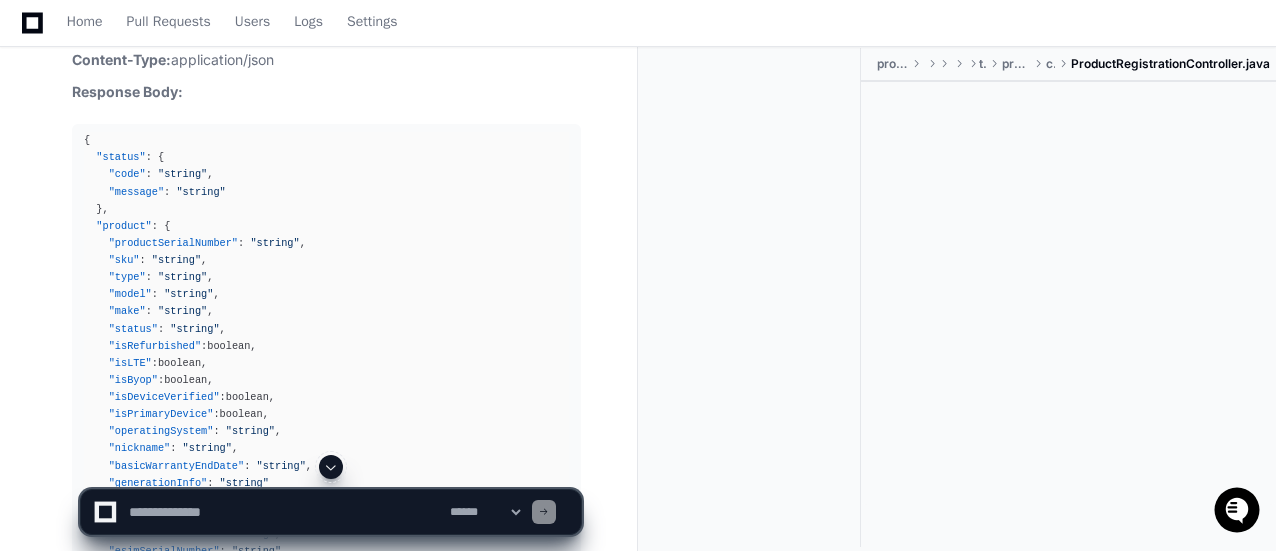 click on ""model"" 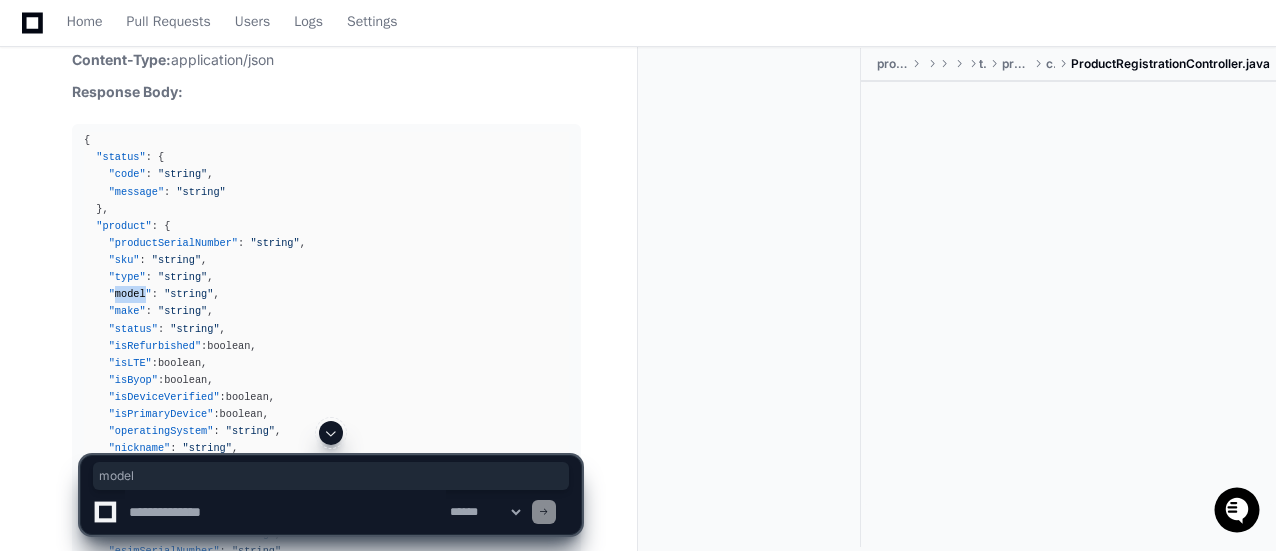 click on ""model"" 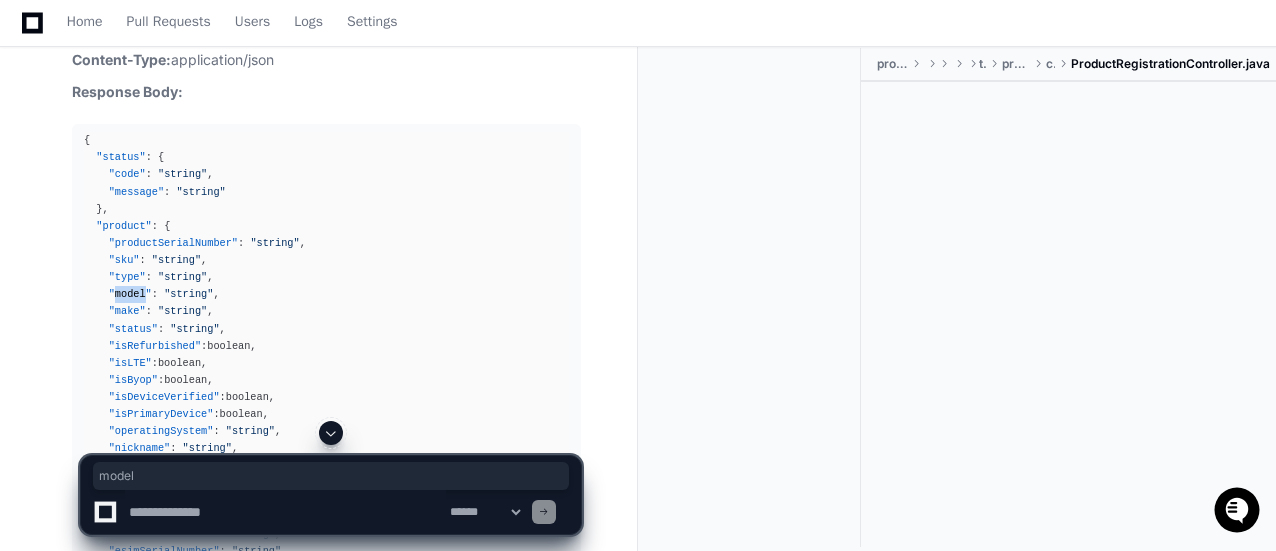 click on ""make"" 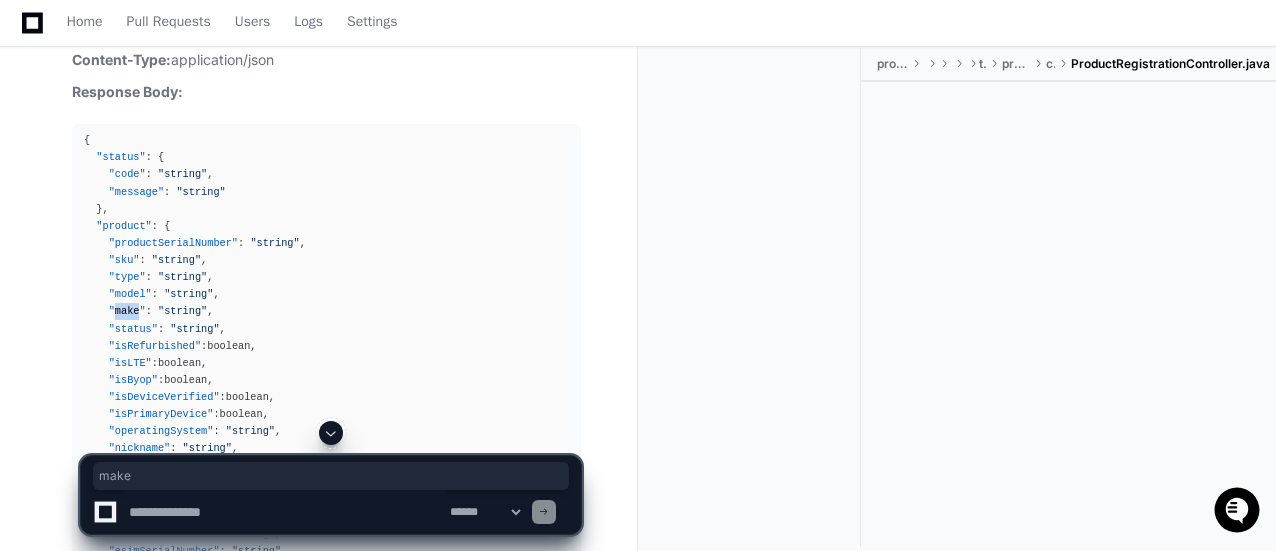 click on ""make"" 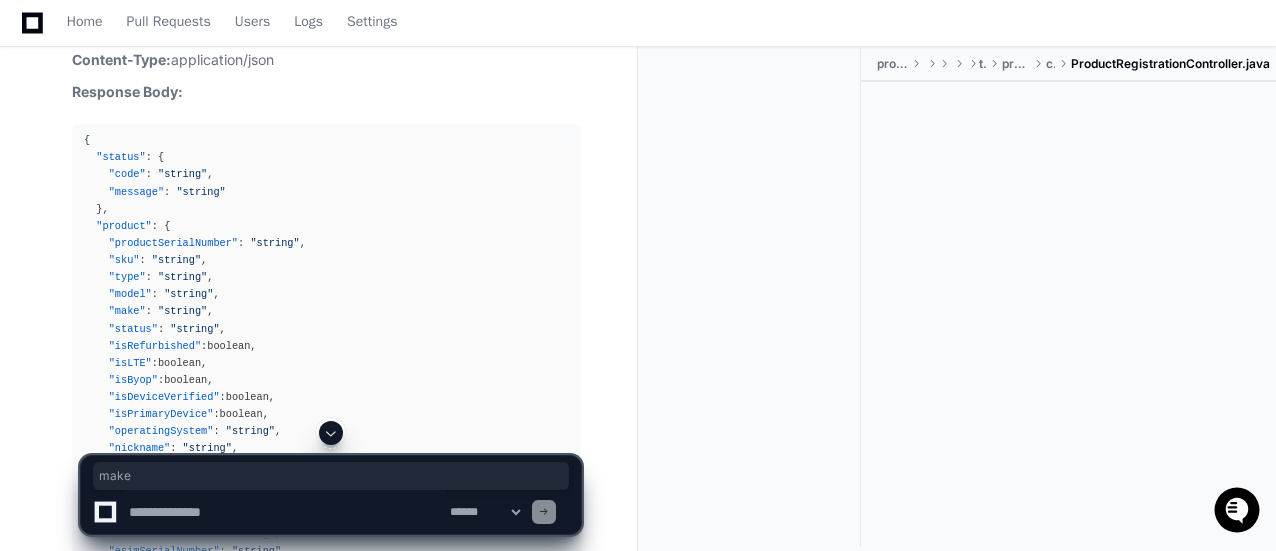 click on ""type"" 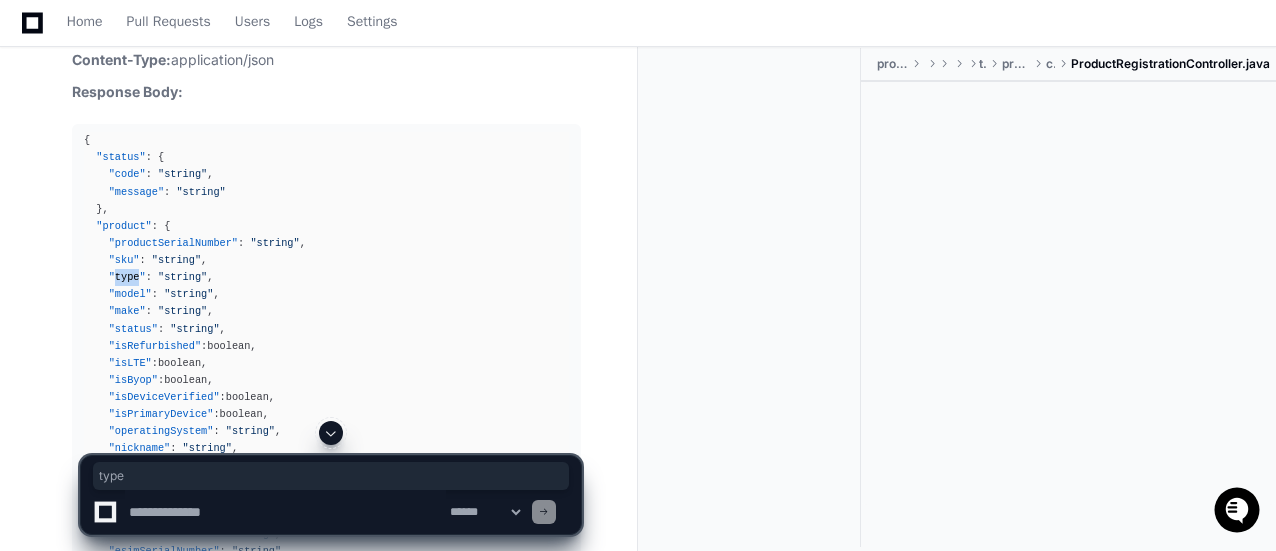 click on ""type"" 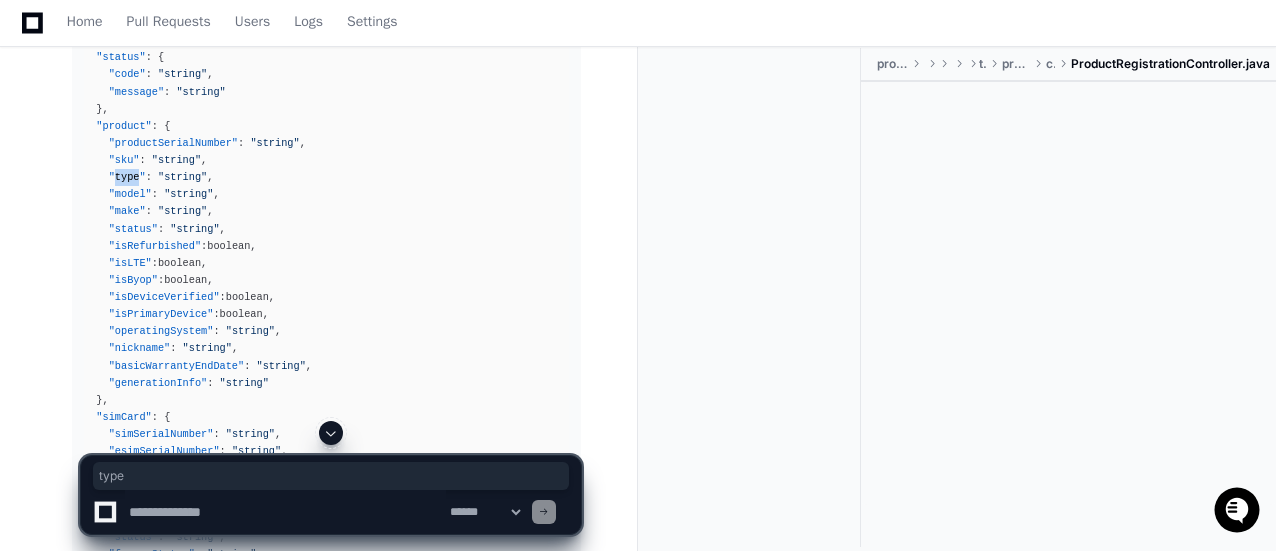 click on "{
"status" :   {
"code" :   "string" ,
"message" :   "string"
} ,
"product" :   {
"productSerialNumber" :   "string" ,
"sku" :   "string" ,
"type" :   "string" ,
"model" :   "string" ,
"make" :   "string" ,
"status" :   "string" ,
"isRefurbished" :  boolean ,
"isLTE" :  boolean ,
"isByop" :  boolean ,
"isDeviceVerified" :  boolean ,
"isPrimaryDevice" :  boolean ,
"operatingSystem" :   "string" ,
"nickname" :   "string" ,
"basicWarrantyEndDate" :   "string" ,
"generationInfo" :   "string"
} ,
"simCard" :   {
"simSerialNumber" :   "string" ,
"esimSerialNumber" :   "string" ,
"skuCode" :   "string" ,
"partClass" :   "string" ,
"carrier" :   "string" ,
"type" :   "string" ,
"status" :   "string" ,
"freezeStatus" :   "string" ,
"freezeExpiryDate" :   "string" ,
"profile" :   "string" ,
"euimid" :   "string" ,
"simotaStatus"" 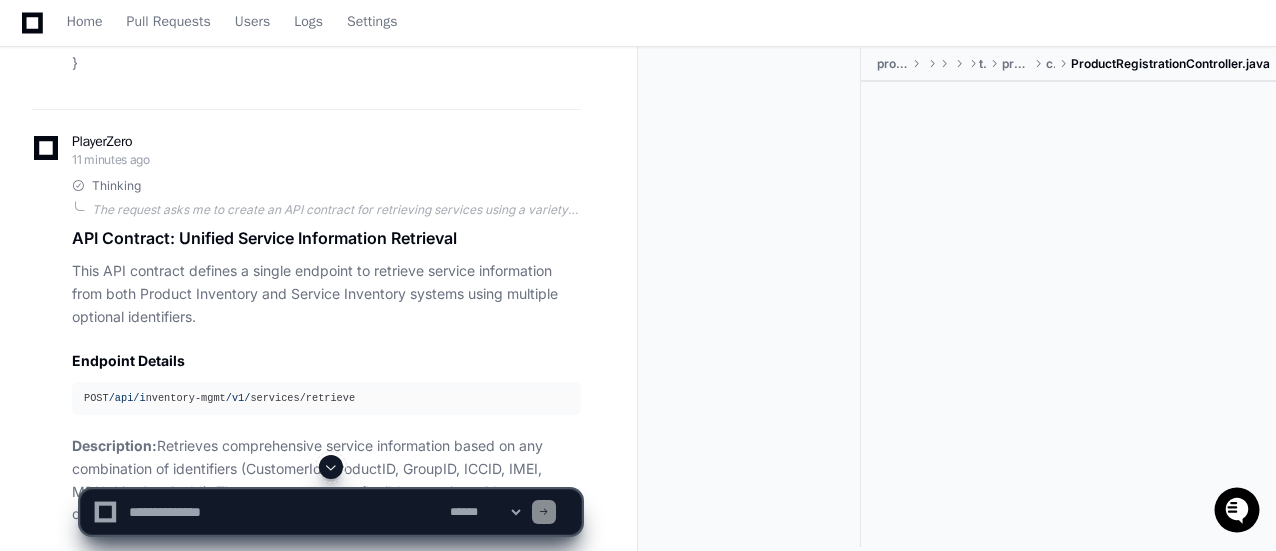 scroll, scrollTop: 19300, scrollLeft: 0, axis: vertical 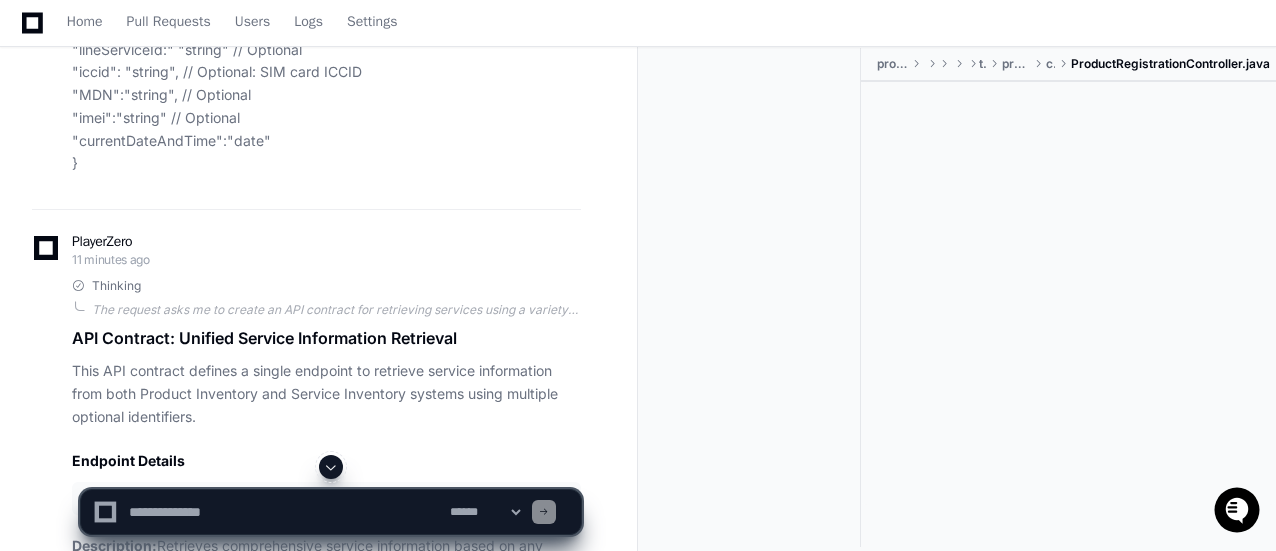 click 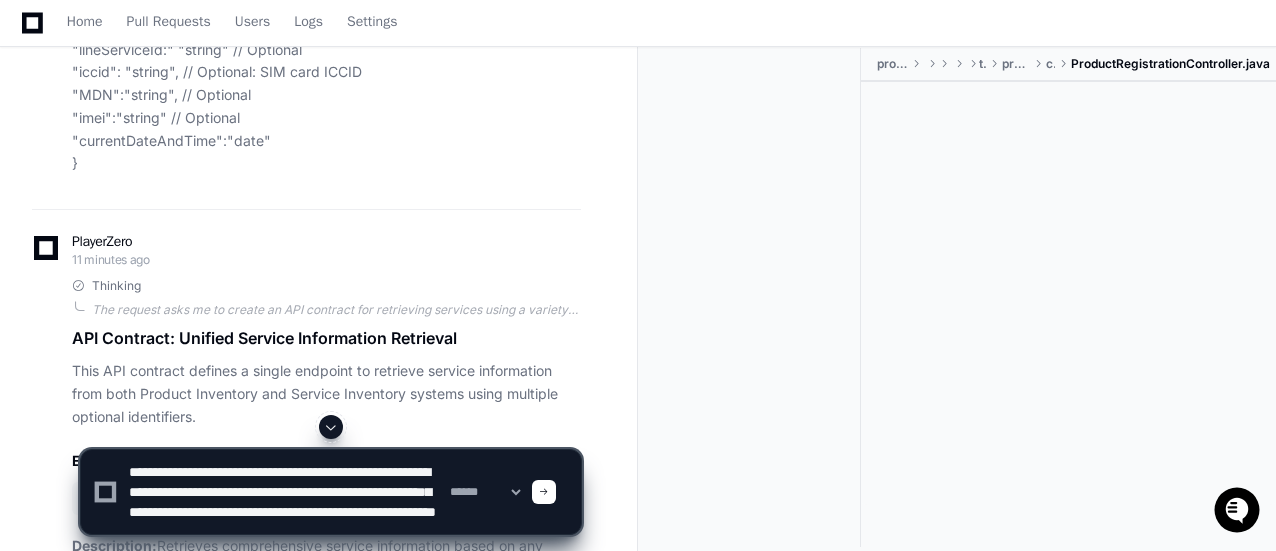 scroll, scrollTop: 26, scrollLeft: 0, axis: vertical 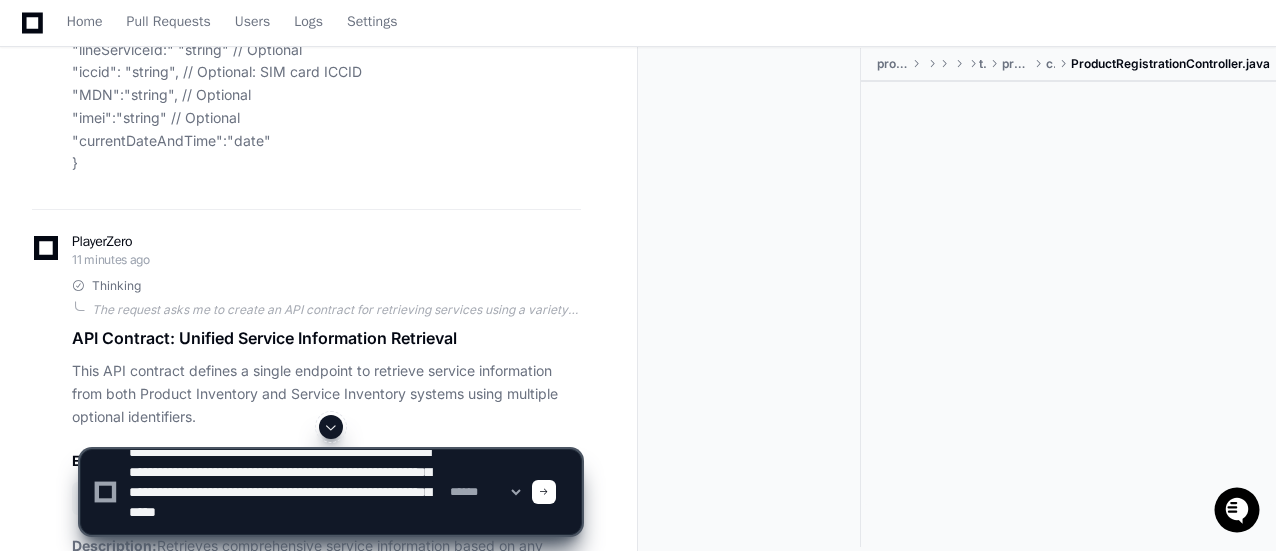 click 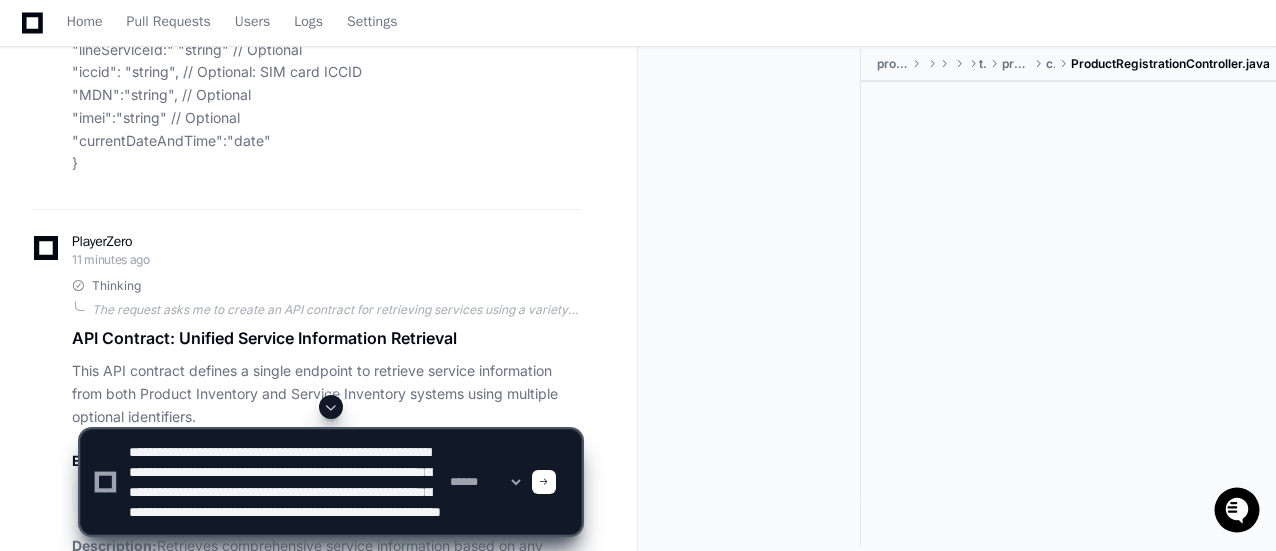 type on "**********" 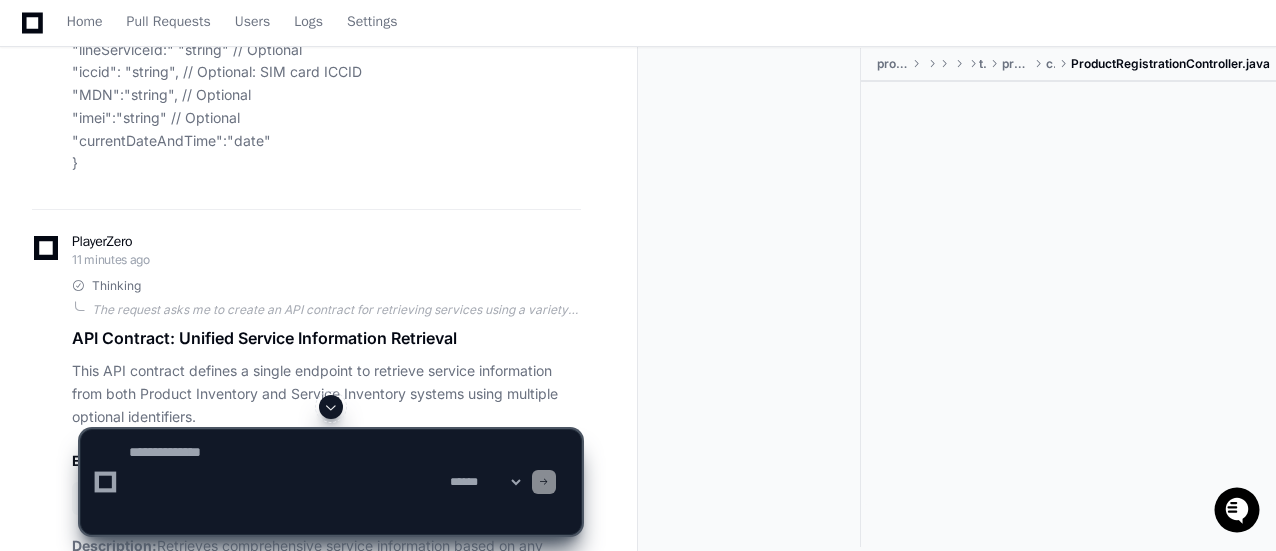 scroll, scrollTop: 0, scrollLeft: 0, axis: both 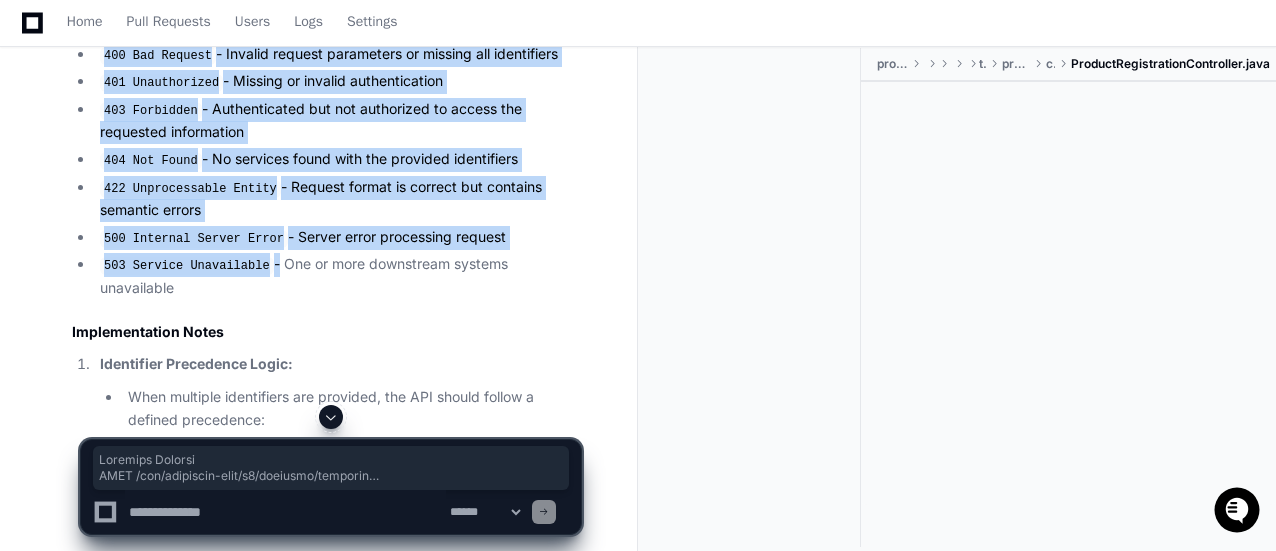 drag, startPoint x: 72, startPoint y: 110, endPoint x: 582, endPoint y: 229, distance: 523.69934 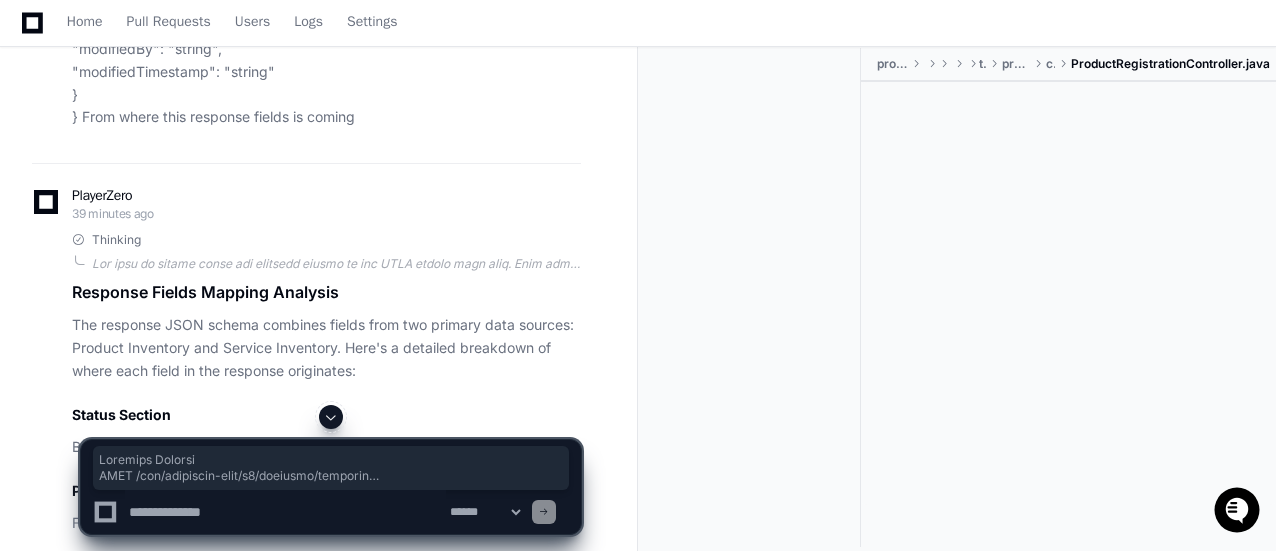 scroll, scrollTop: 28111, scrollLeft: 0, axis: vertical 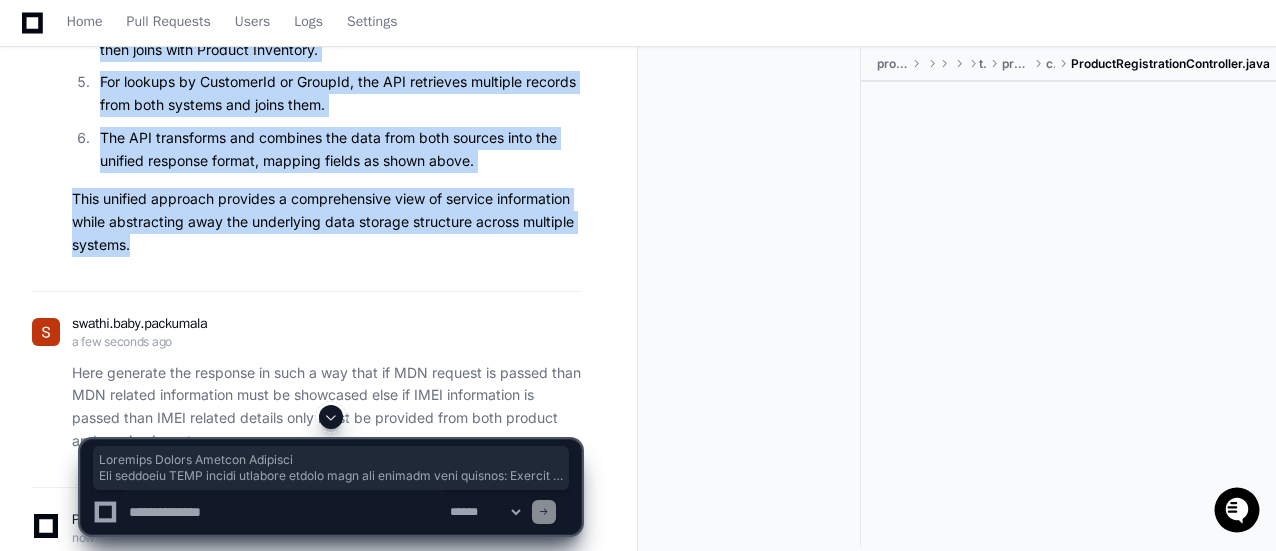 drag, startPoint x: 71, startPoint y: 142, endPoint x: 322, endPoint y: 203, distance: 258.30603 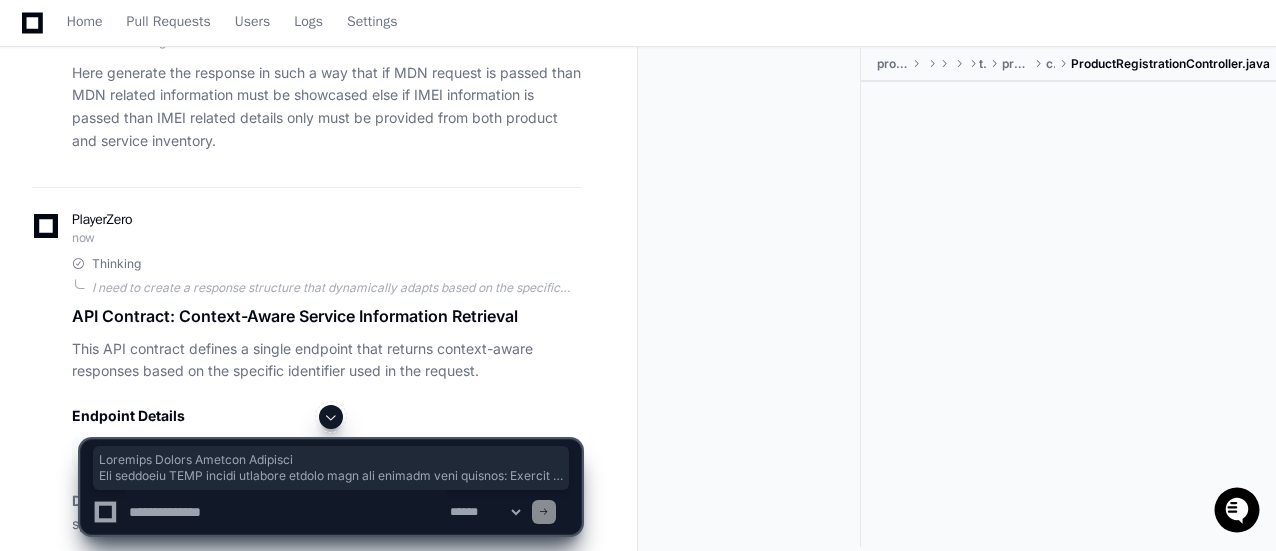 scroll, scrollTop: 32311, scrollLeft: 0, axis: vertical 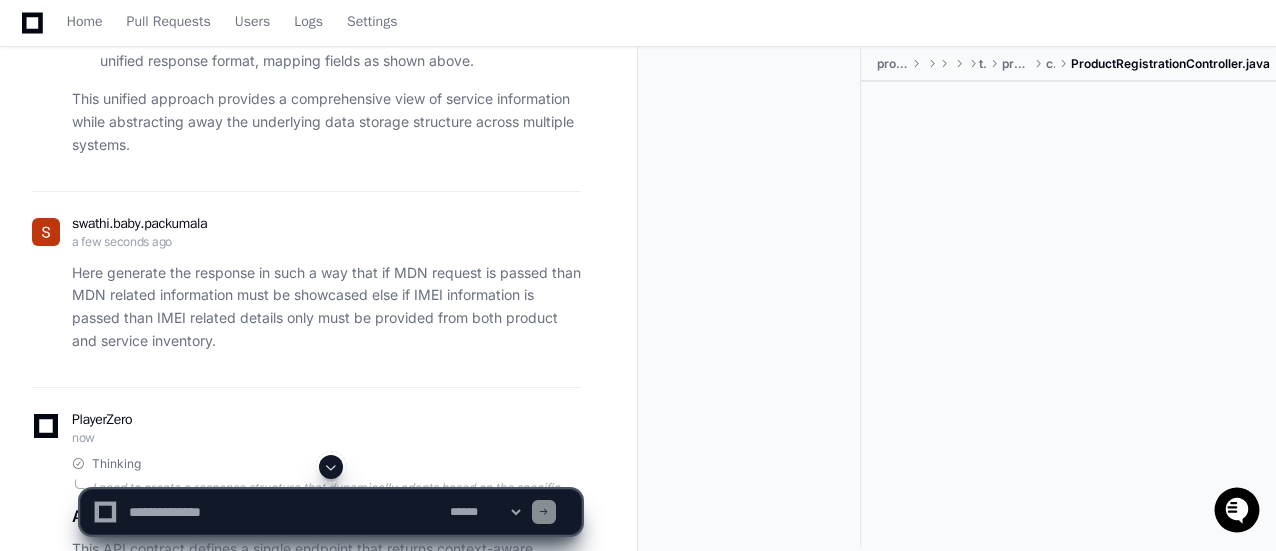 click on "PlayerZero now Thinking  I need to create a response structure that dynamically adapts based on the specific identifier used in the request:
1. If MDN is provided:
- Focus on service-related information (Service Inventory primarily)
- Include relevant device information linked to that MDN
- Emphasize telecommunications service details
2. If IMEI is provided:
- Focus on device-related information (Product Inventory primarily)
- Include service information only if the device is actively associated with a service
- Emphasize device specifications and status
For each case, I'll create a tailored response structure that prioritizes the most relevant fields while still maintaining the overall structure format.
Let me design both response variants:   API Contract: Context-Aware Service Information Retrieval
This API contract defines a single endpoint that returns context-aware responses based on the specific identifier used in the request.
POST" 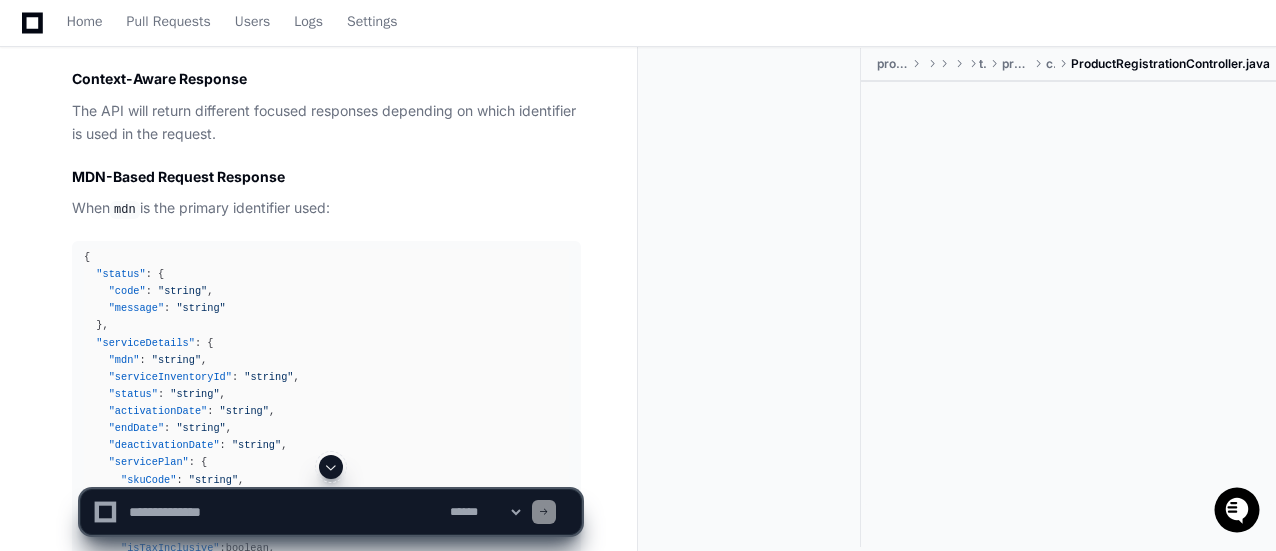 scroll, scrollTop: 33411, scrollLeft: 0, axis: vertical 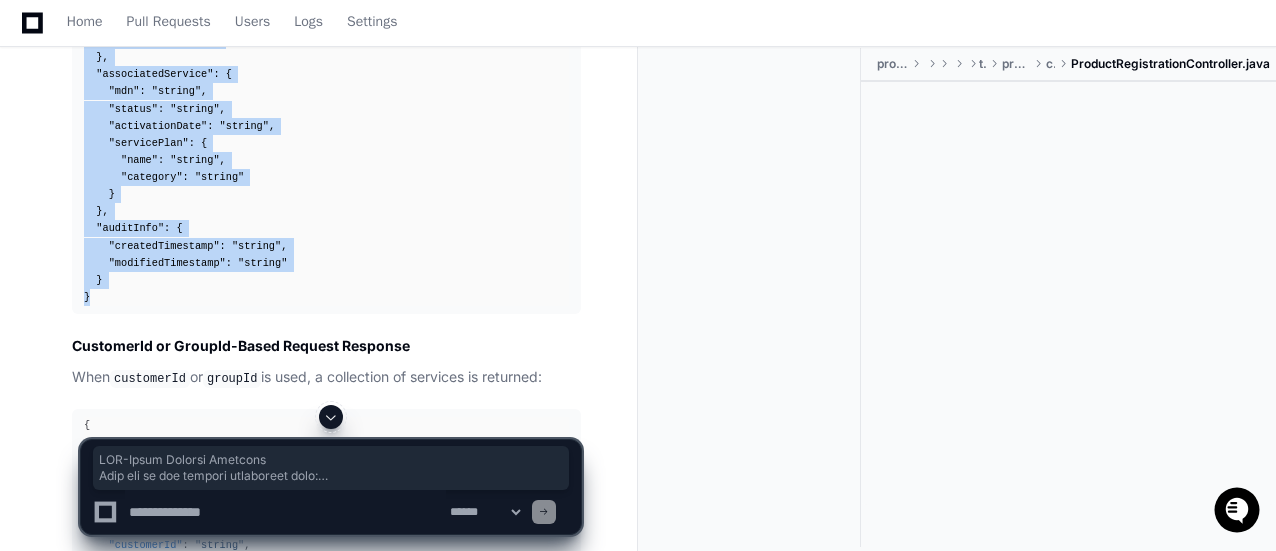 drag, startPoint x: 72, startPoint y: 195, endPoint x: 331, endPoint y: 220, distance: 260.20377 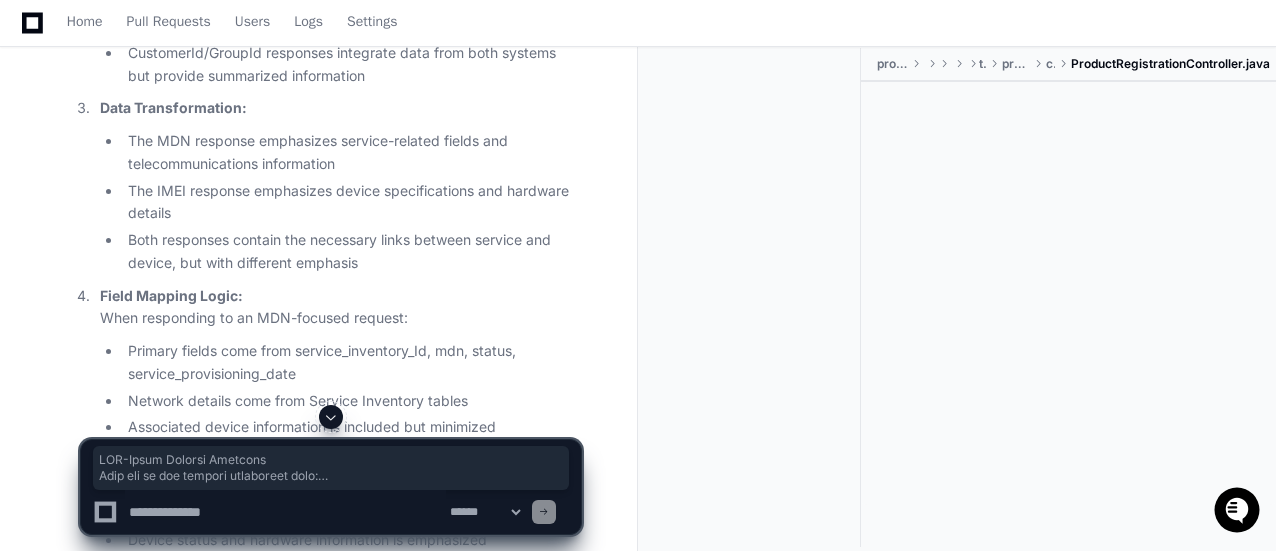 scroll, scrollTop: 38511, scrollLeft: 0, axis: vertical 